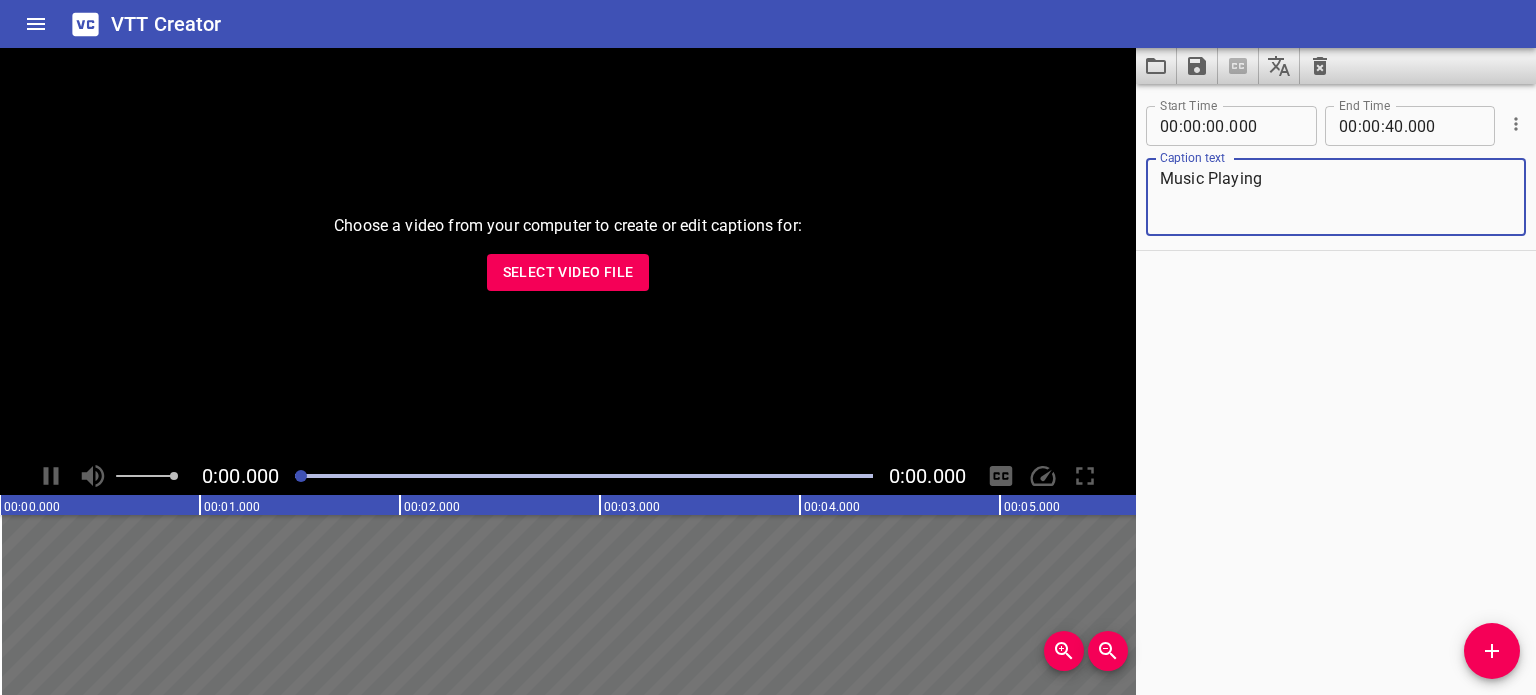 scroll, scrollTop: 0, scrollLeft: 0, axis: both 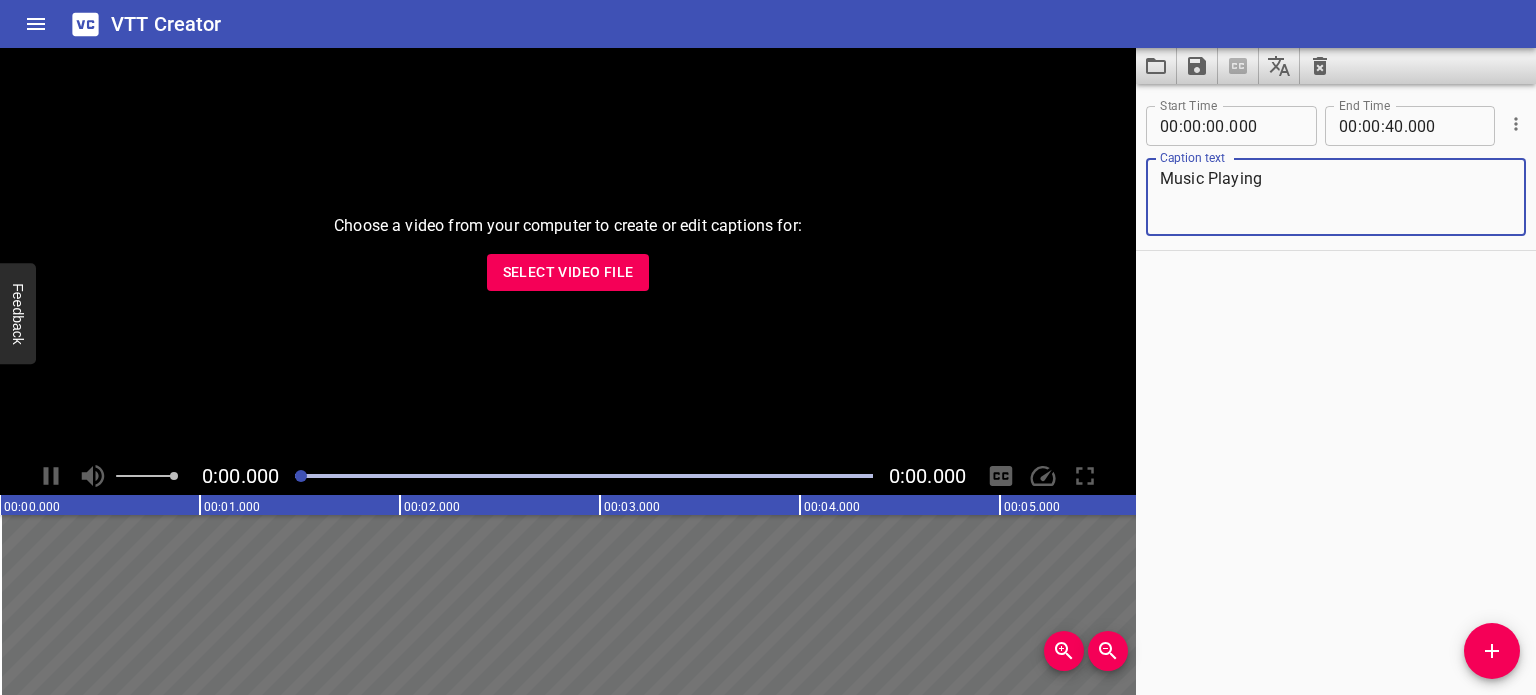 click on "Select Video File" at bounding box center (568, 272) 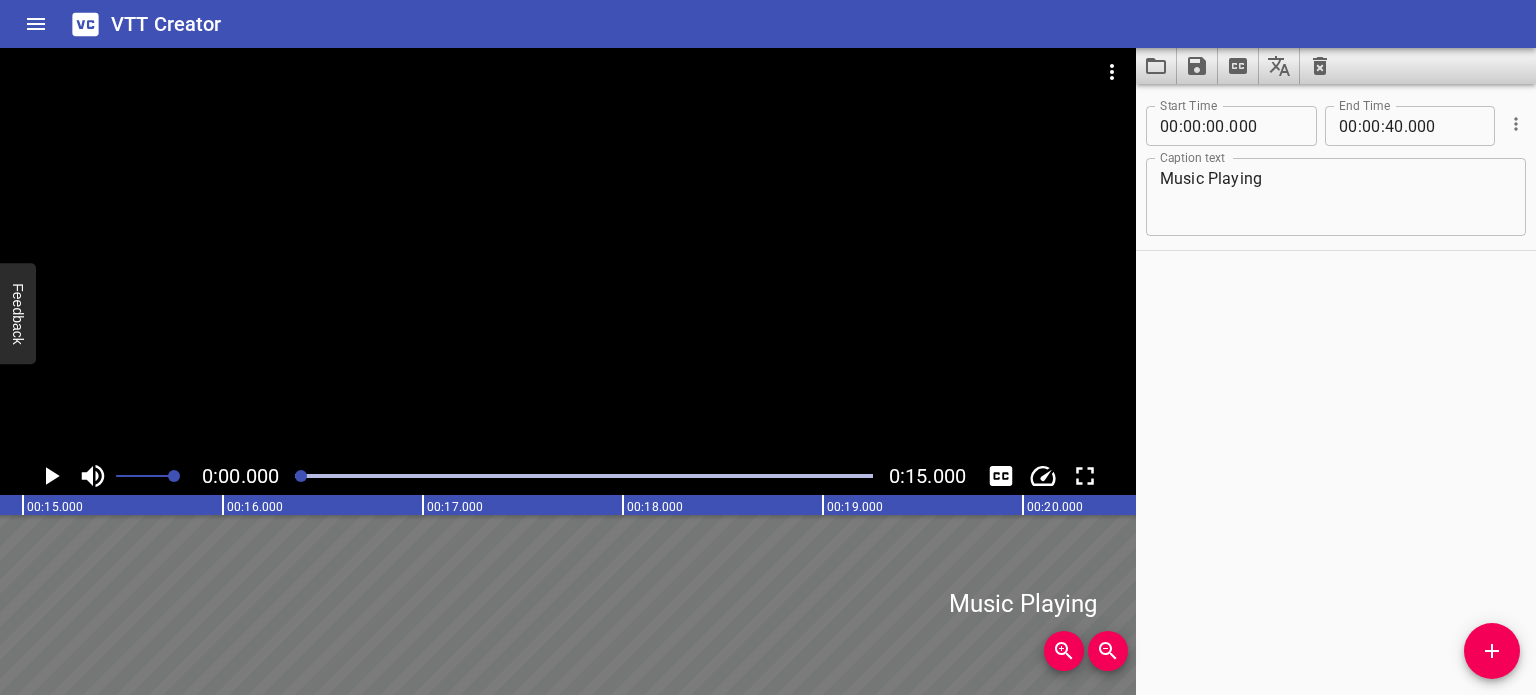 click at bounding box center (1023, 605) 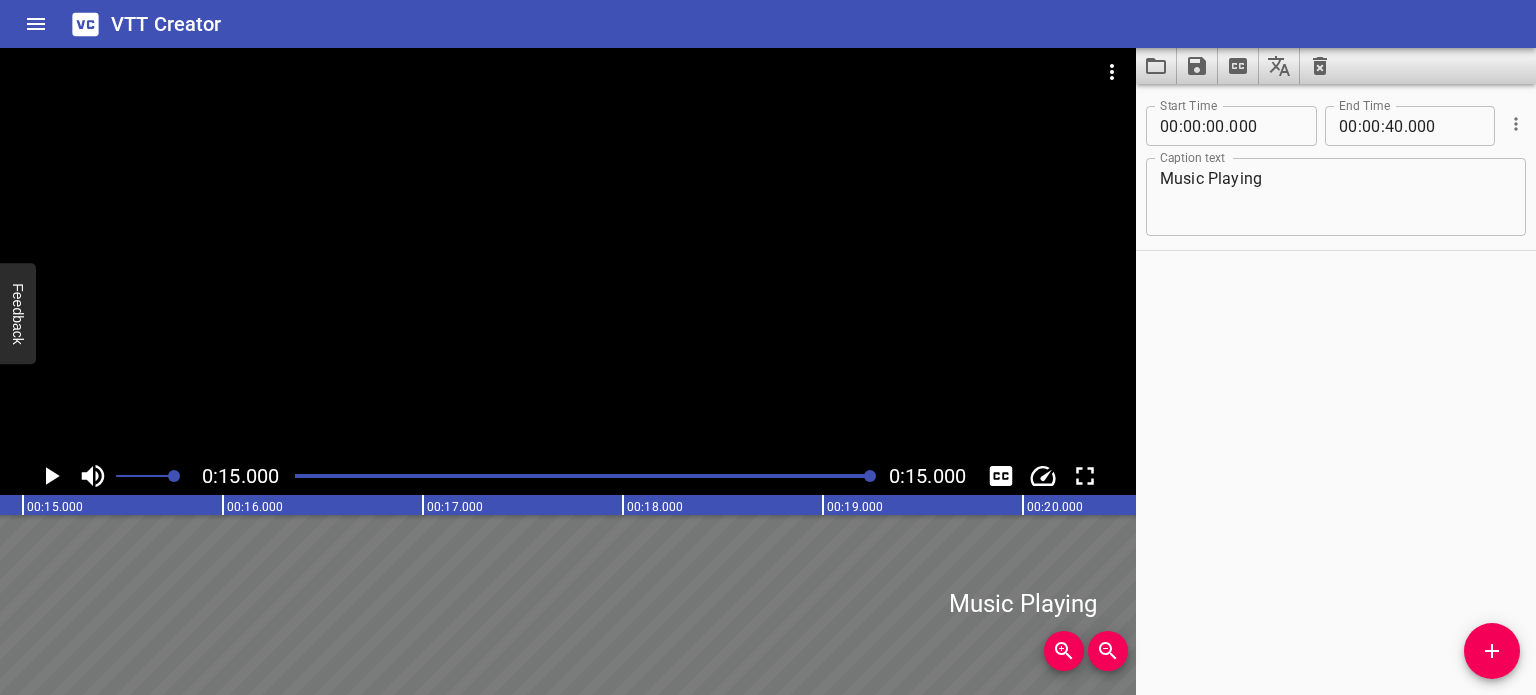 scroll, scrollTop: 0, scrollLeft: 3000, axis: horizontal 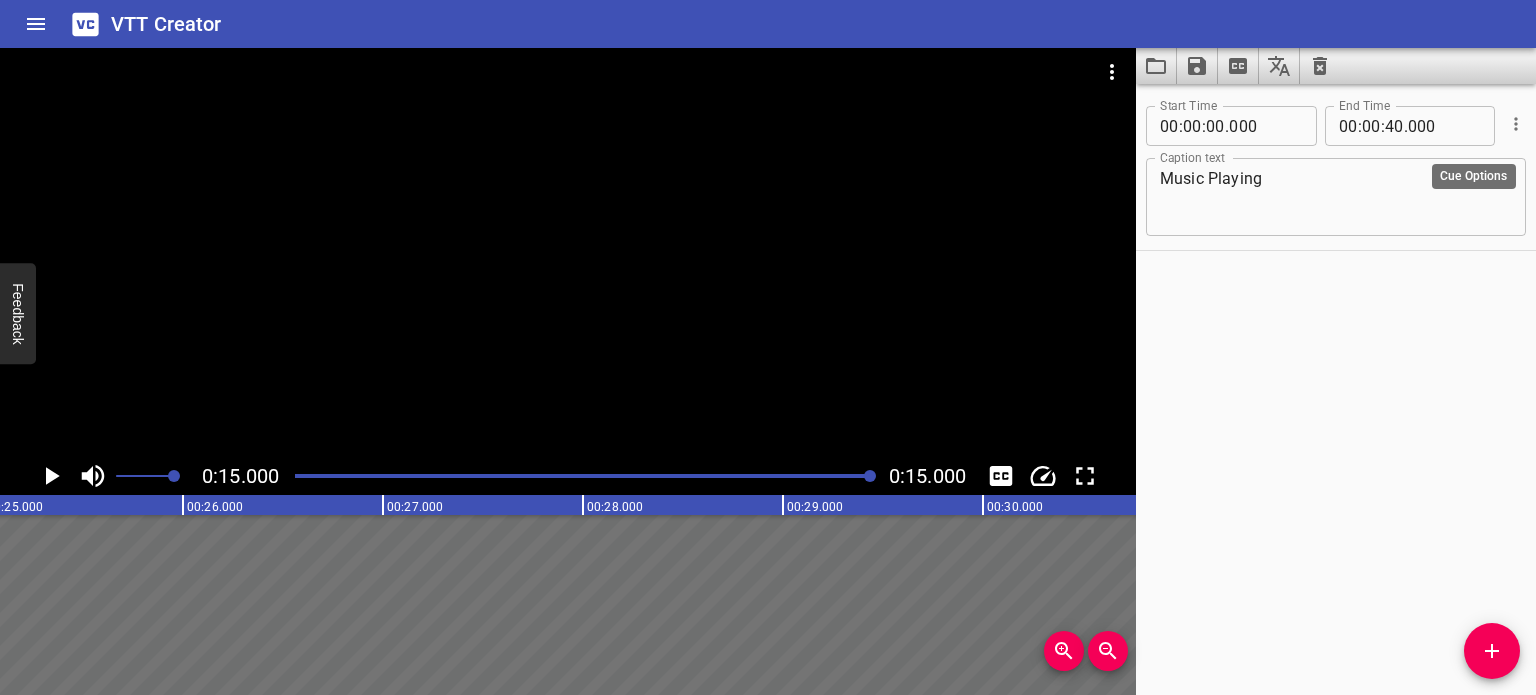 click 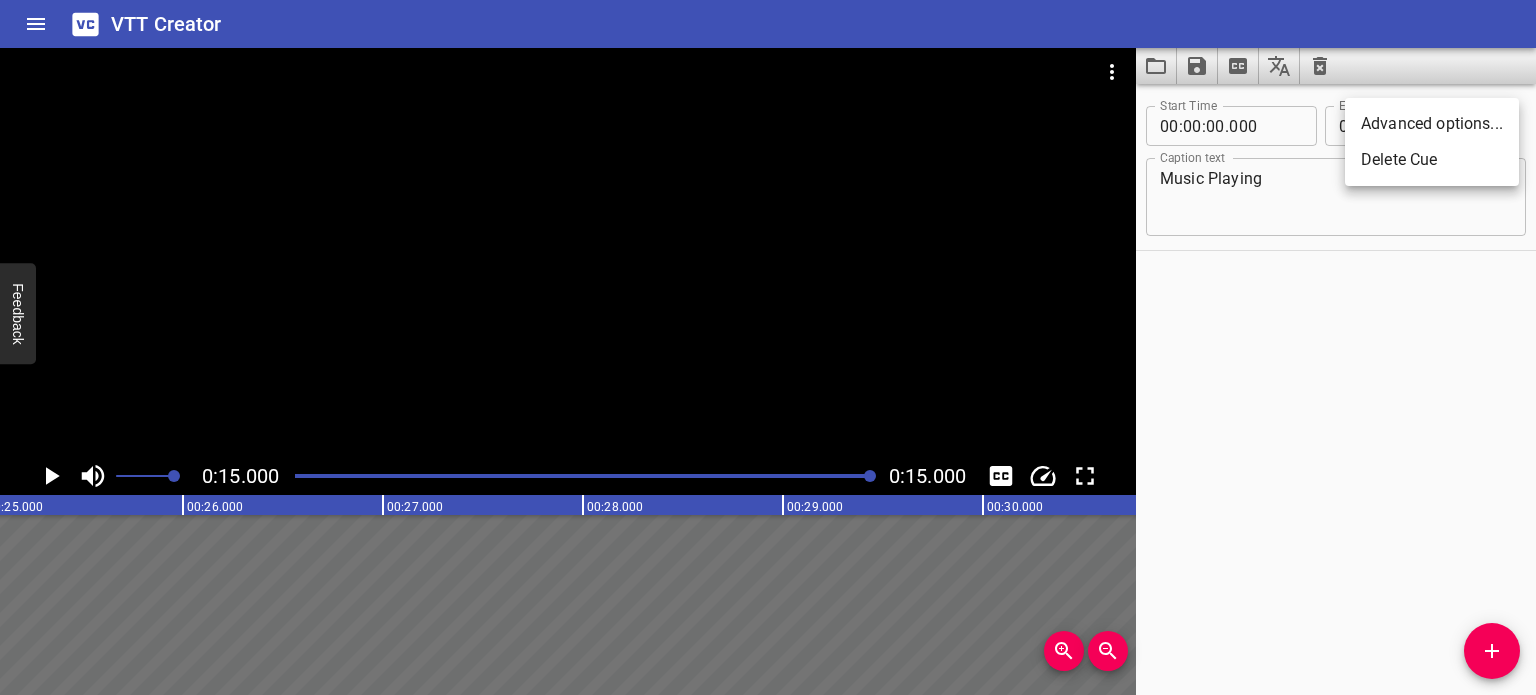 click on "Delete Cue" at bounding box center [1432, 160] 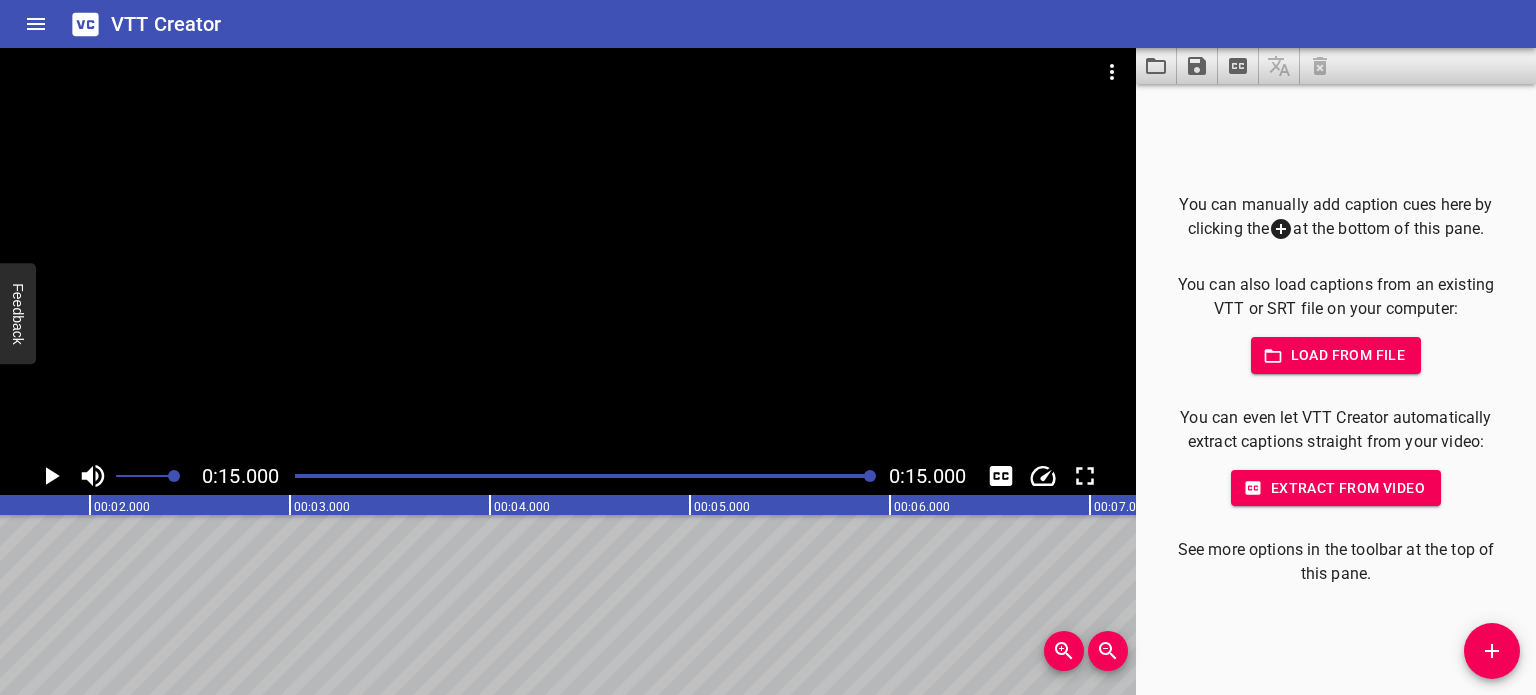 scroll, scrollTop: 0, scrollLeft: 0, axis: both 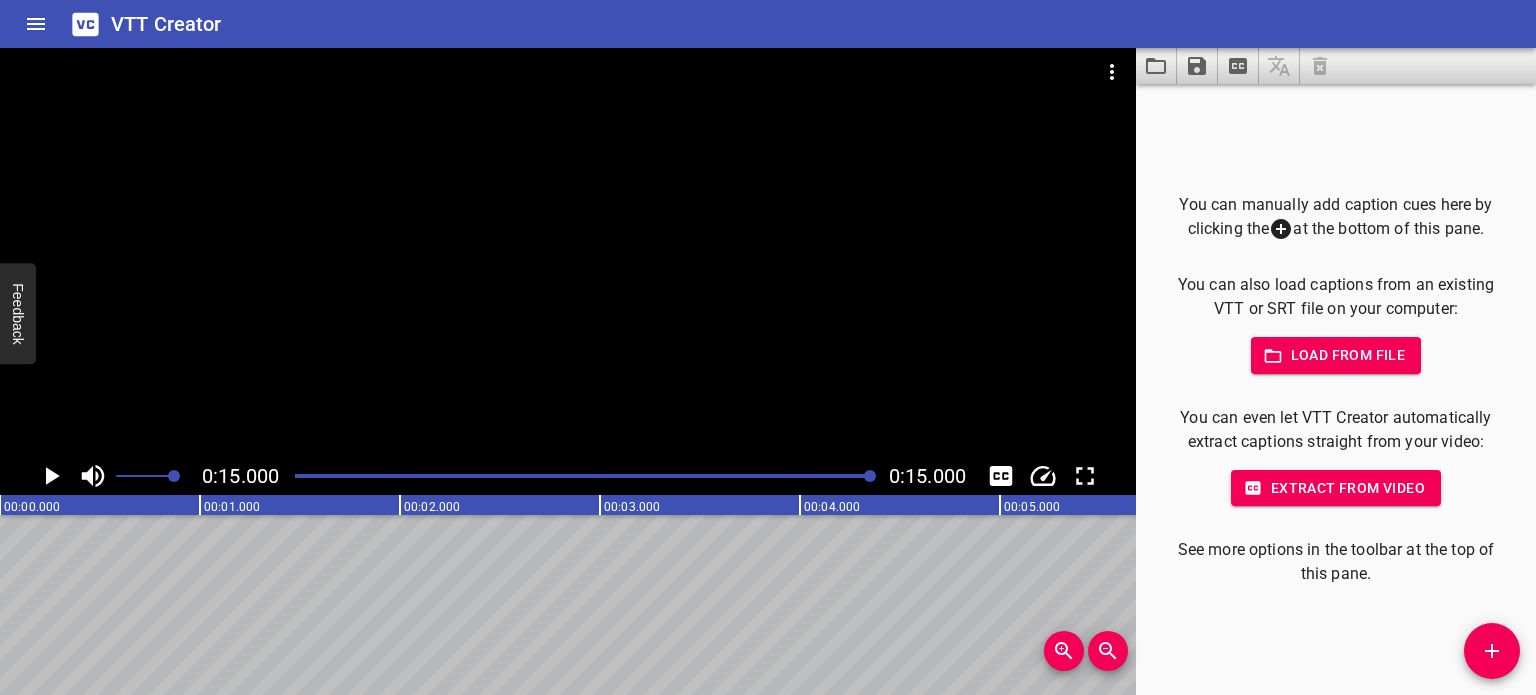 click at bounding box center [6000, 605] 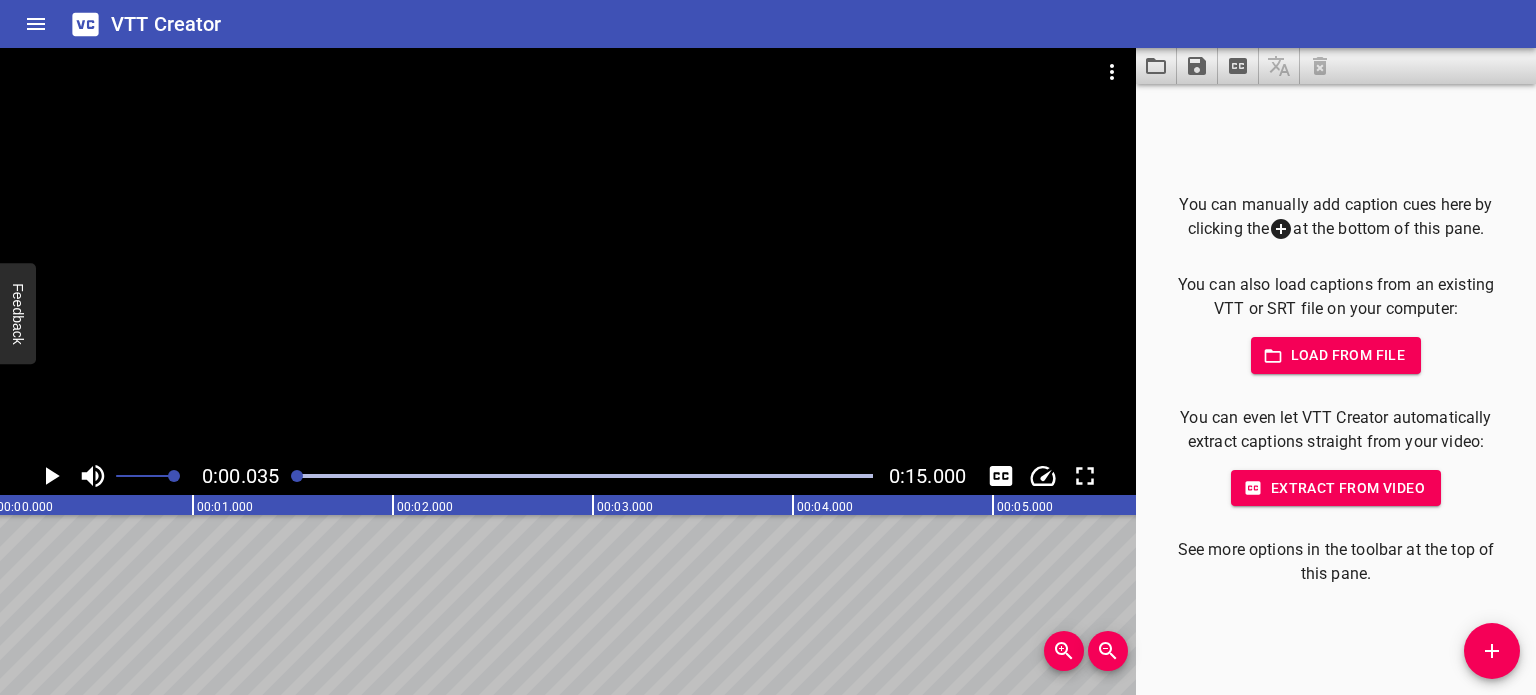 scroll, scrollTop: 0, scrollLeft: 0, axis: both 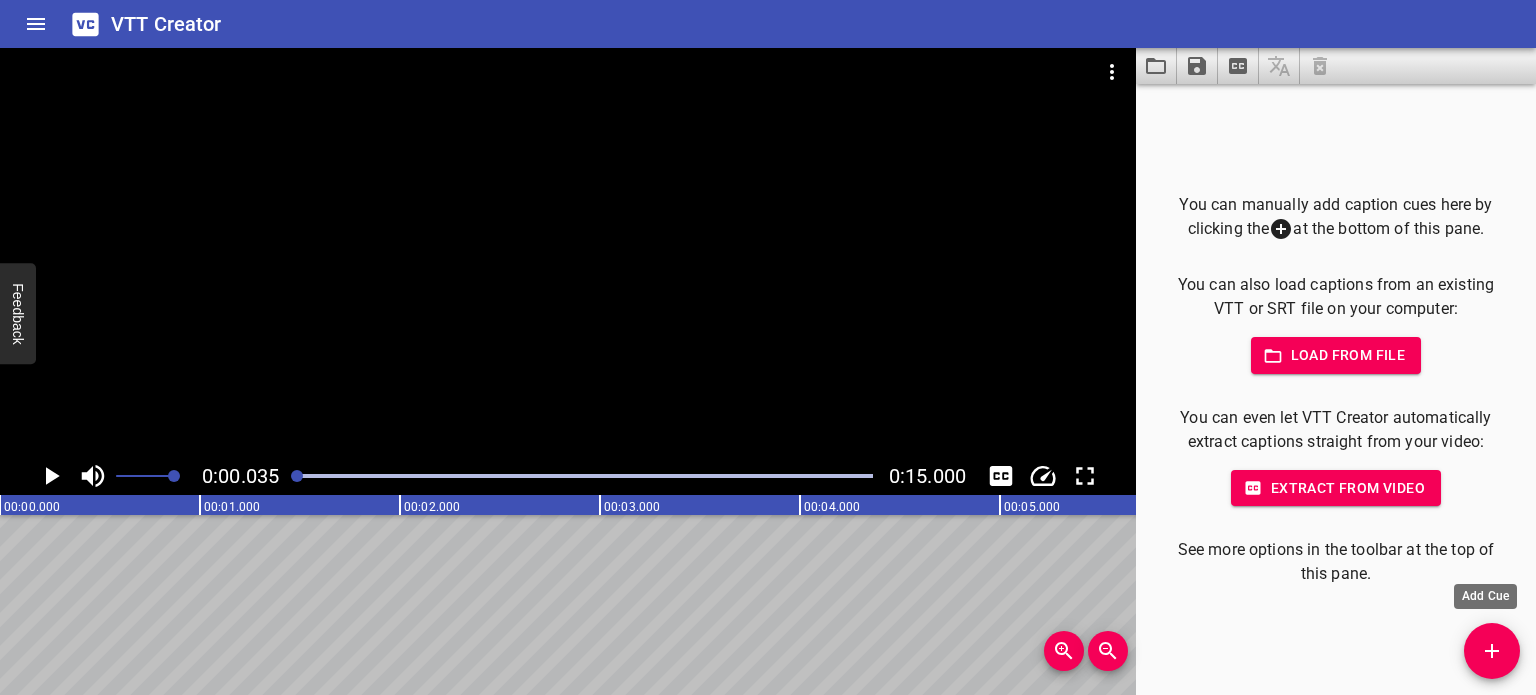 click 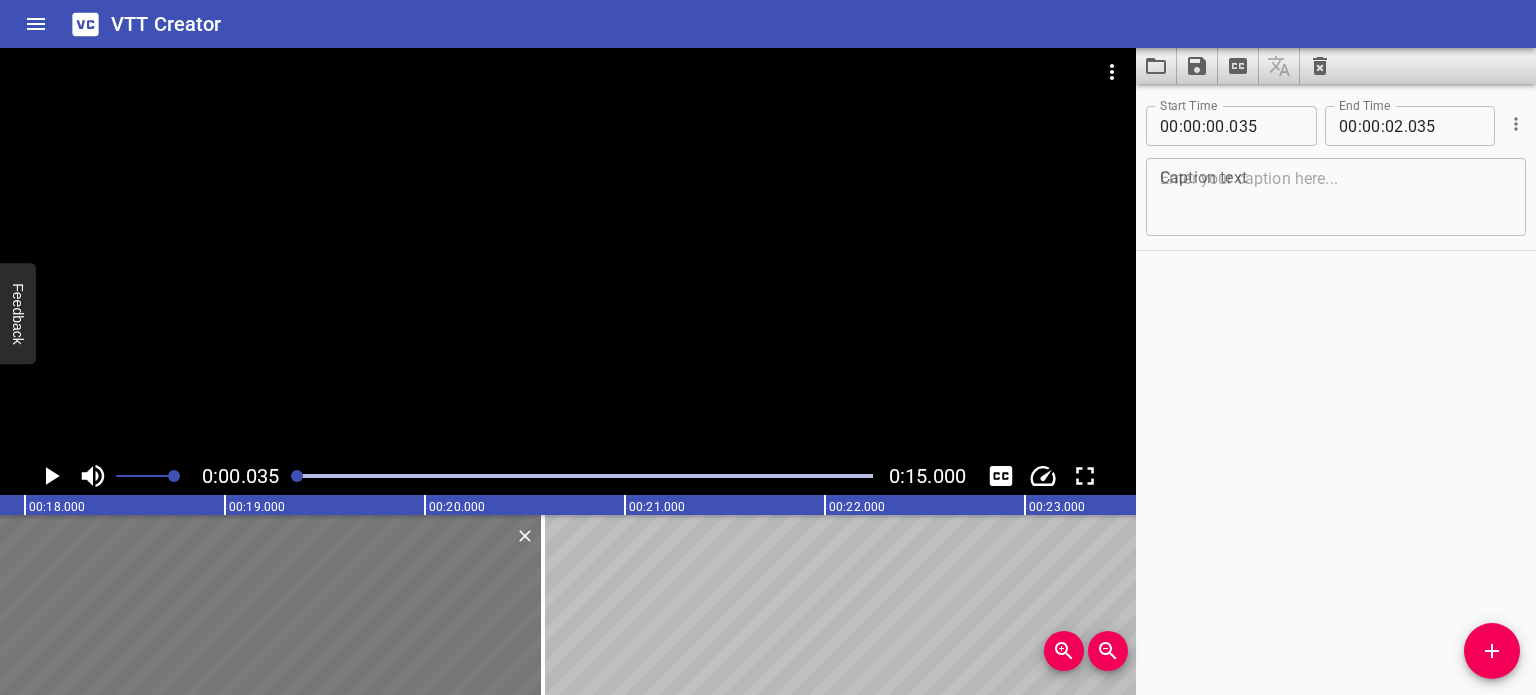 scroll, scrollTop: 0, scrollLeft: 3654, axis: horizontal 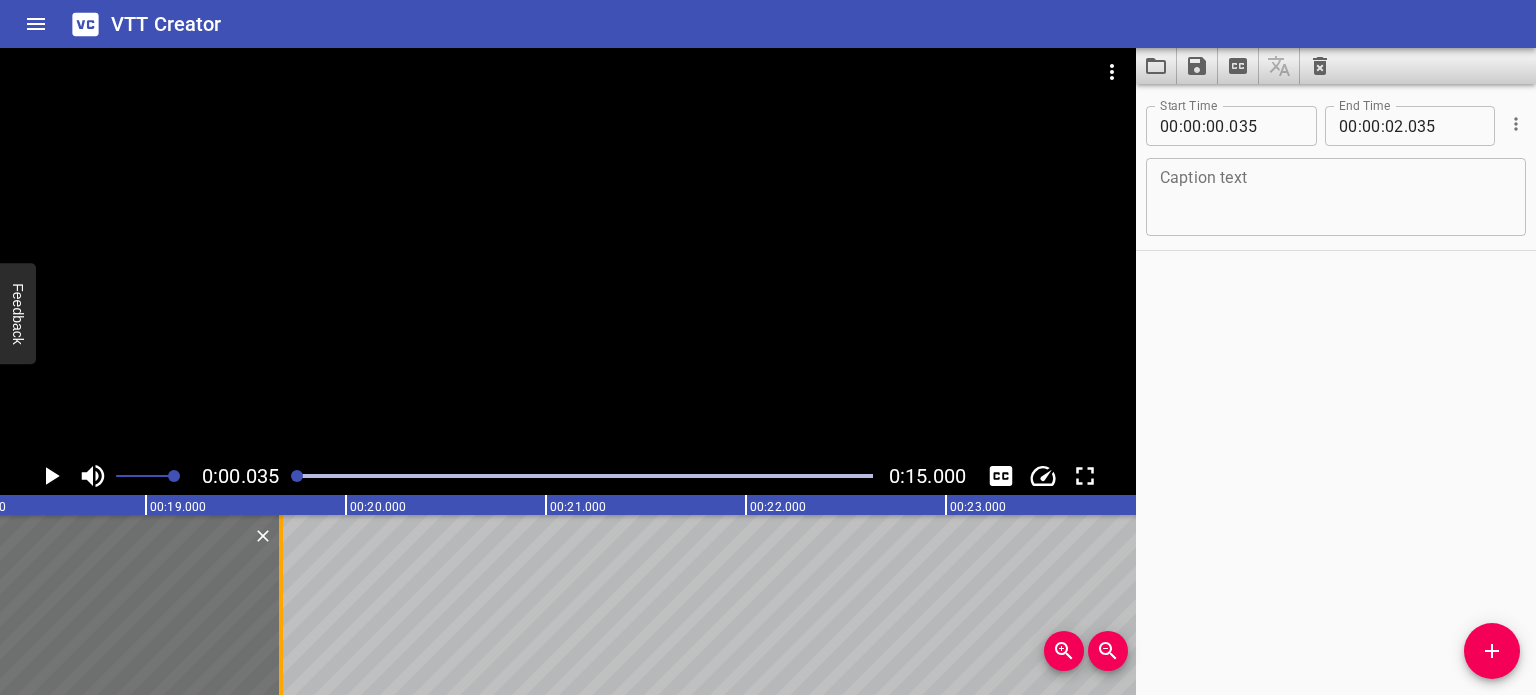 drag, startPoint x: 411, startPoint y: 602, endPoint x: 285, endPoint y: 557, distance: 133.79462 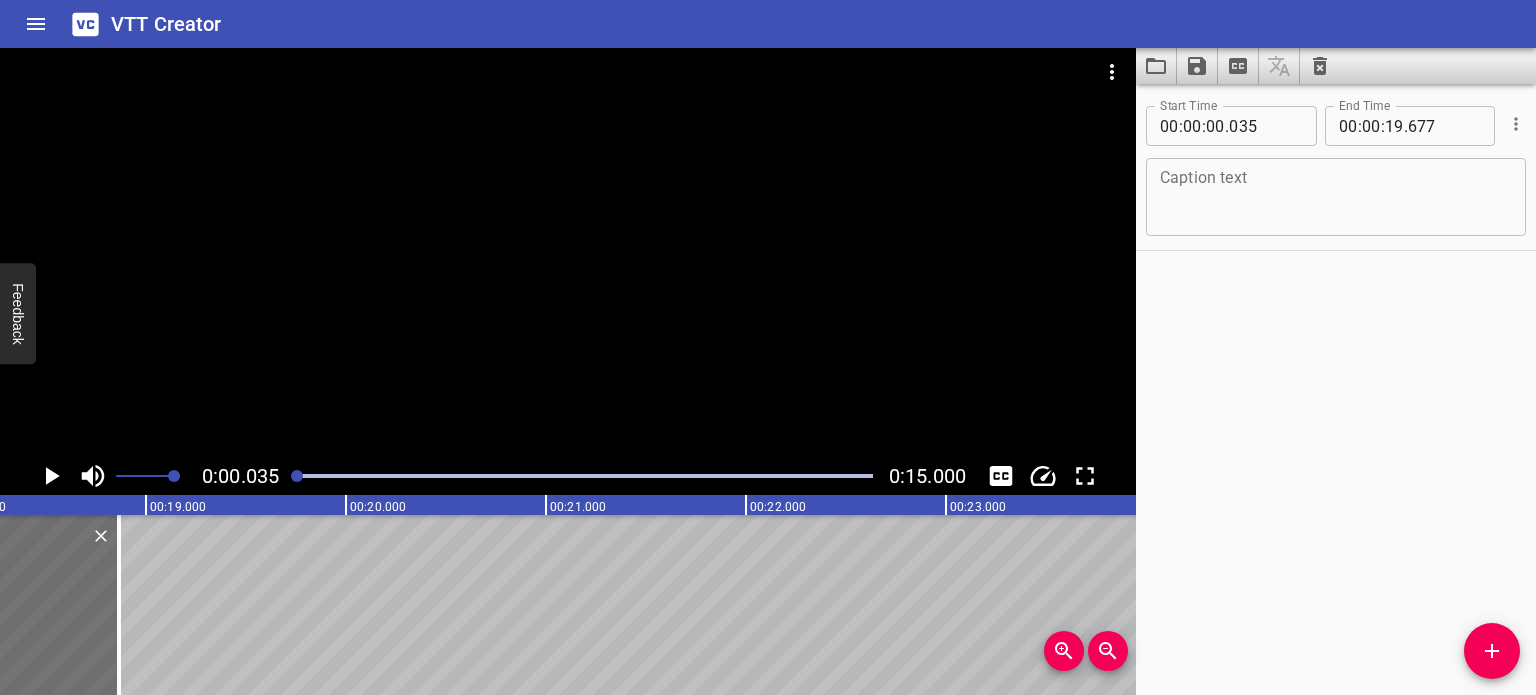 drag, startPoint x: 280, startPoint y: 641, endPoint x: 232, endPoint y: 624, distance: 50.92151 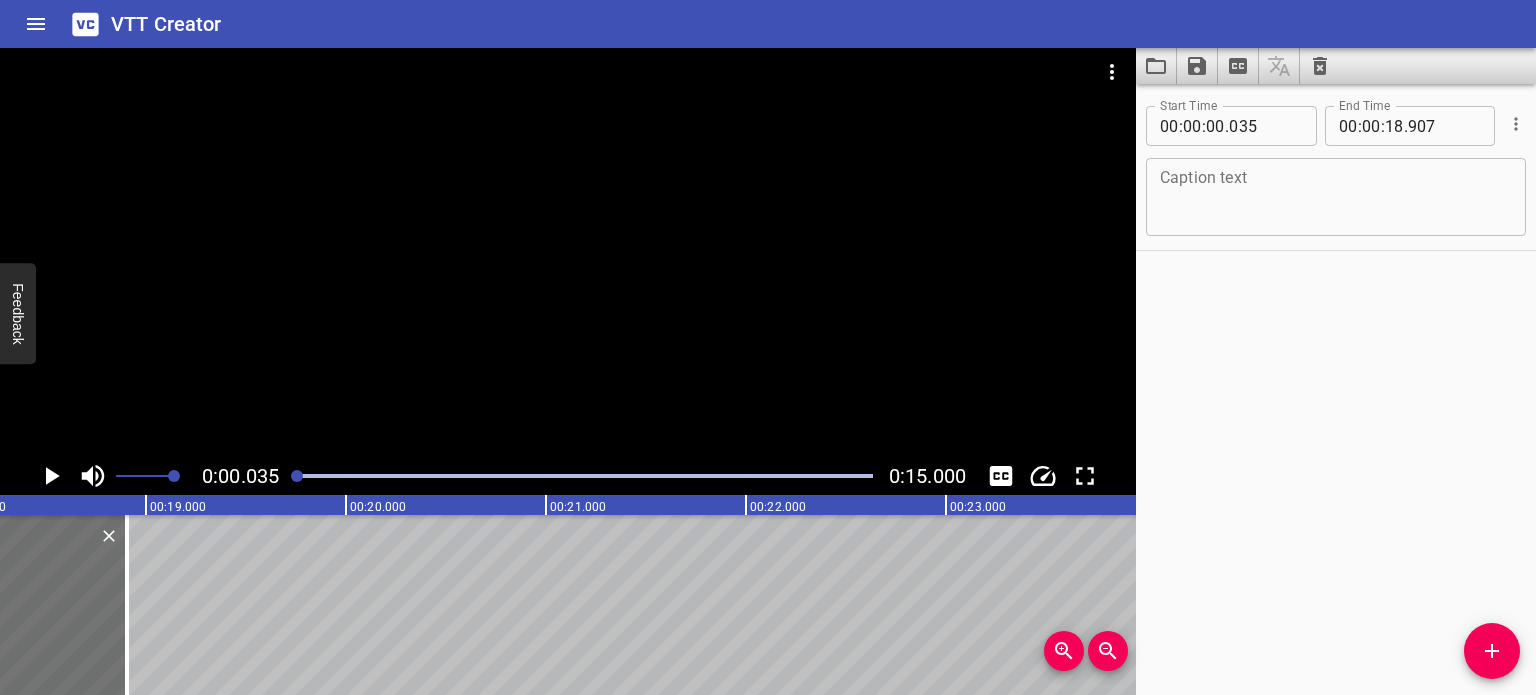 drag, startPoint x: 279, startPoint y: 611, endPoint x: 249, endPoint y: 611, distance: 30 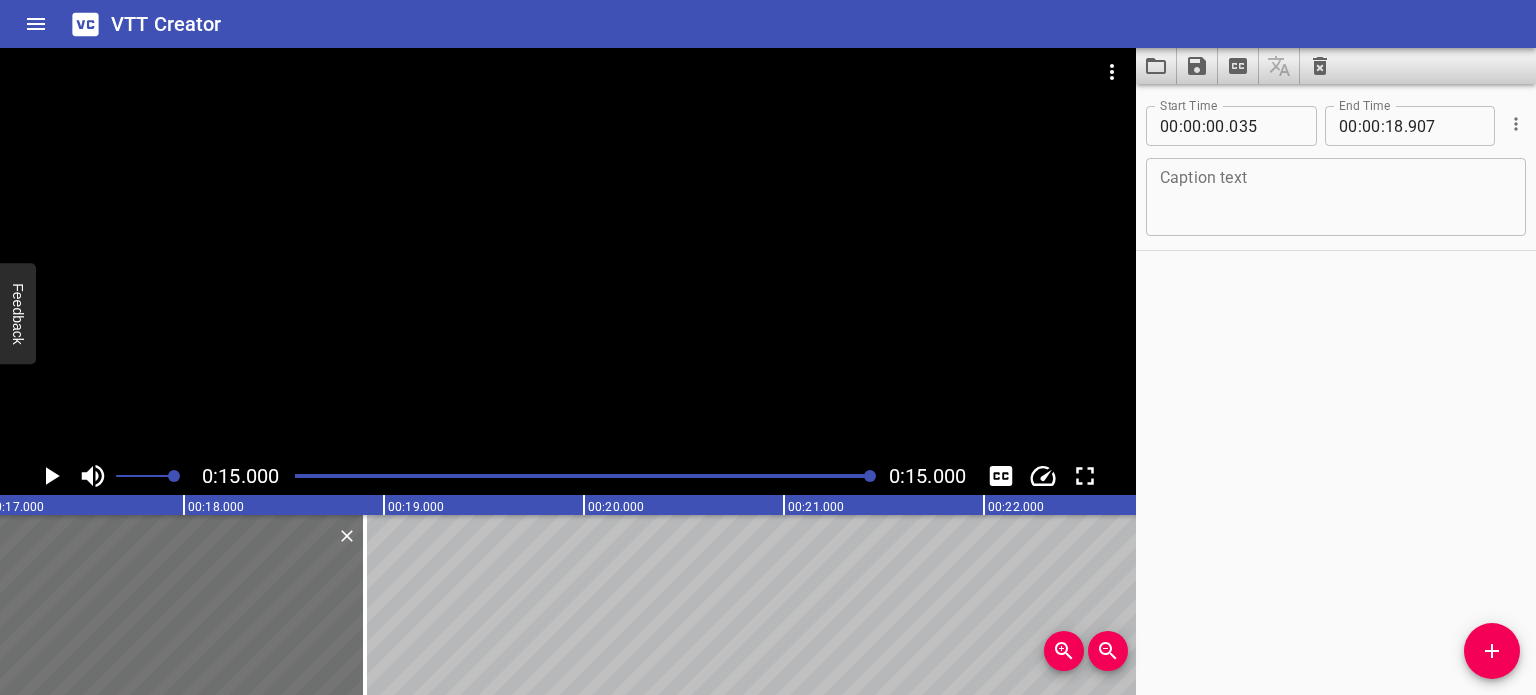 click at bounding box center (-1522, 605) 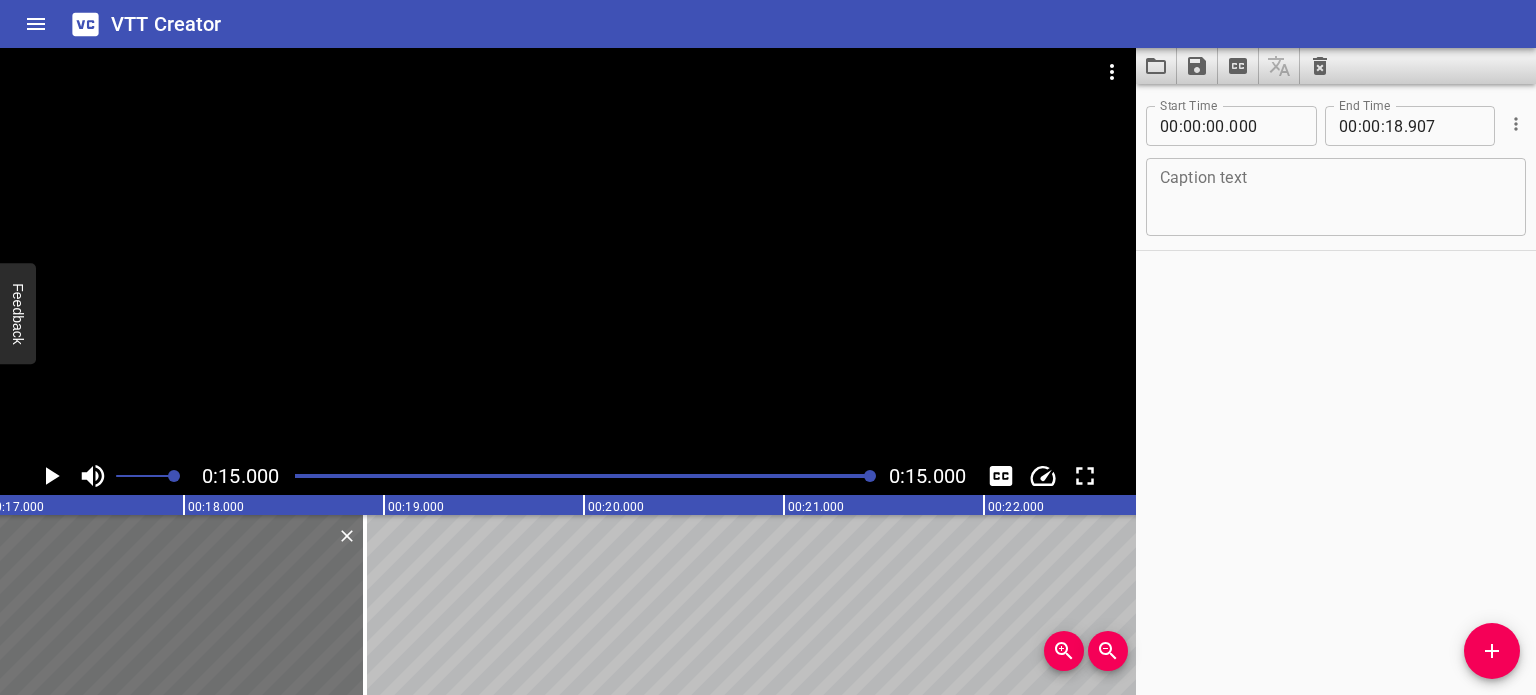 type on "872" 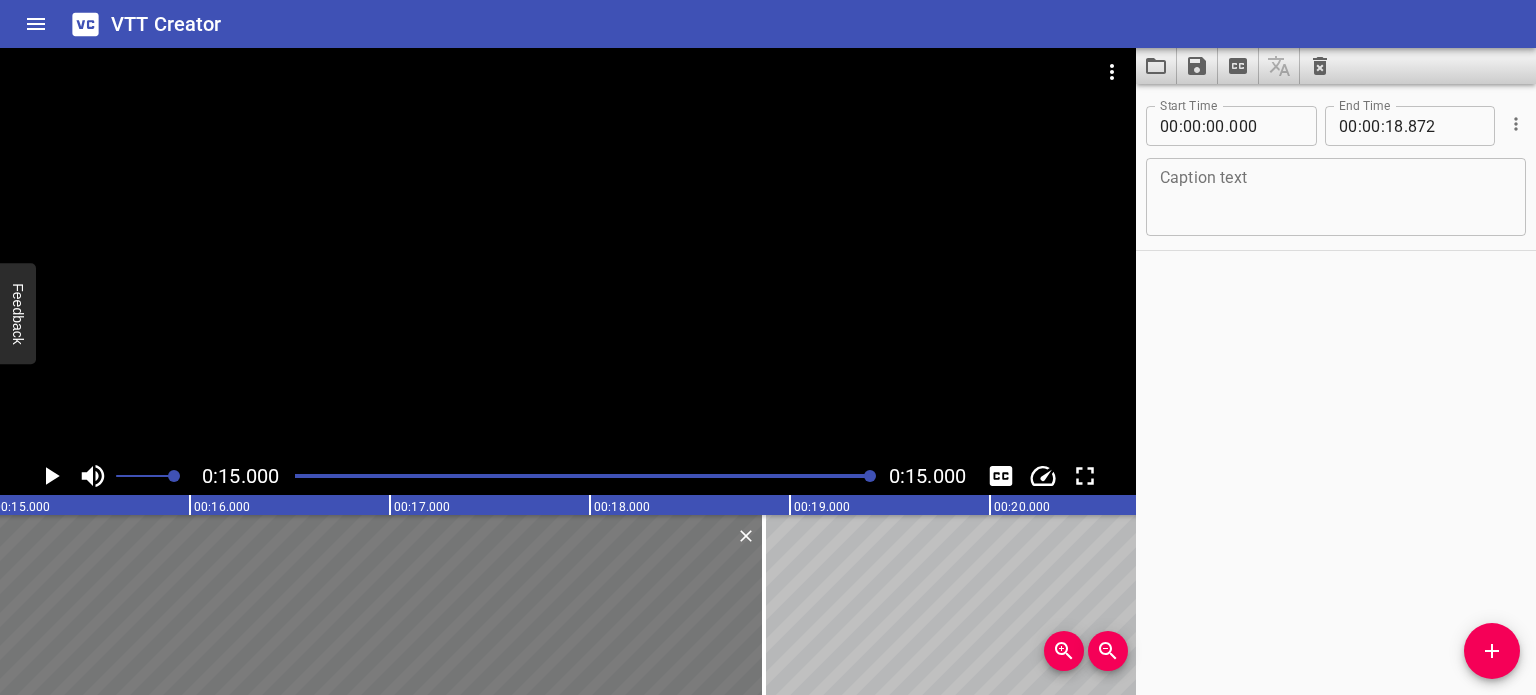 scroll, scrollTop: 0, scrollLeft: 3000, axis: horizontal 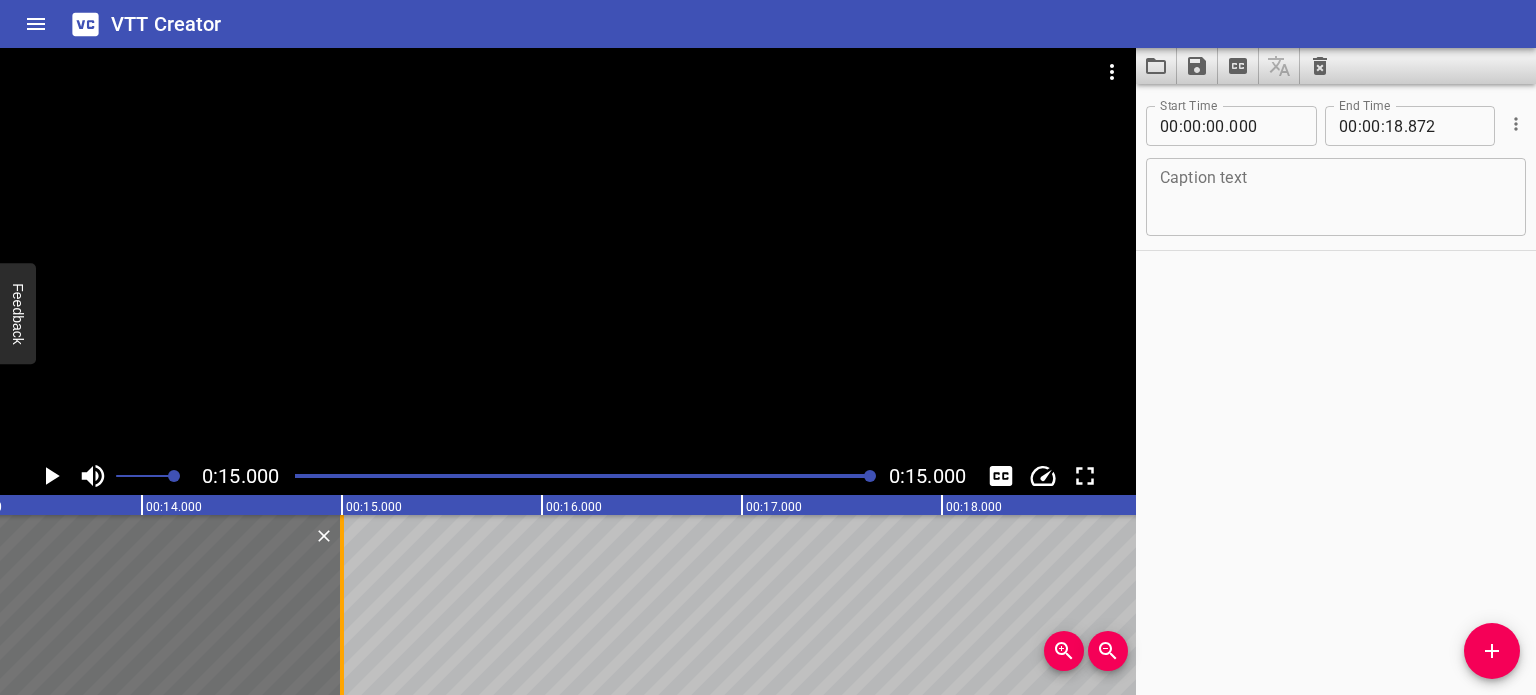 drag, startPoint x: 779, startPoint y: 616, endPoint x: 346, endPoint y: 619, distance: 433.0104 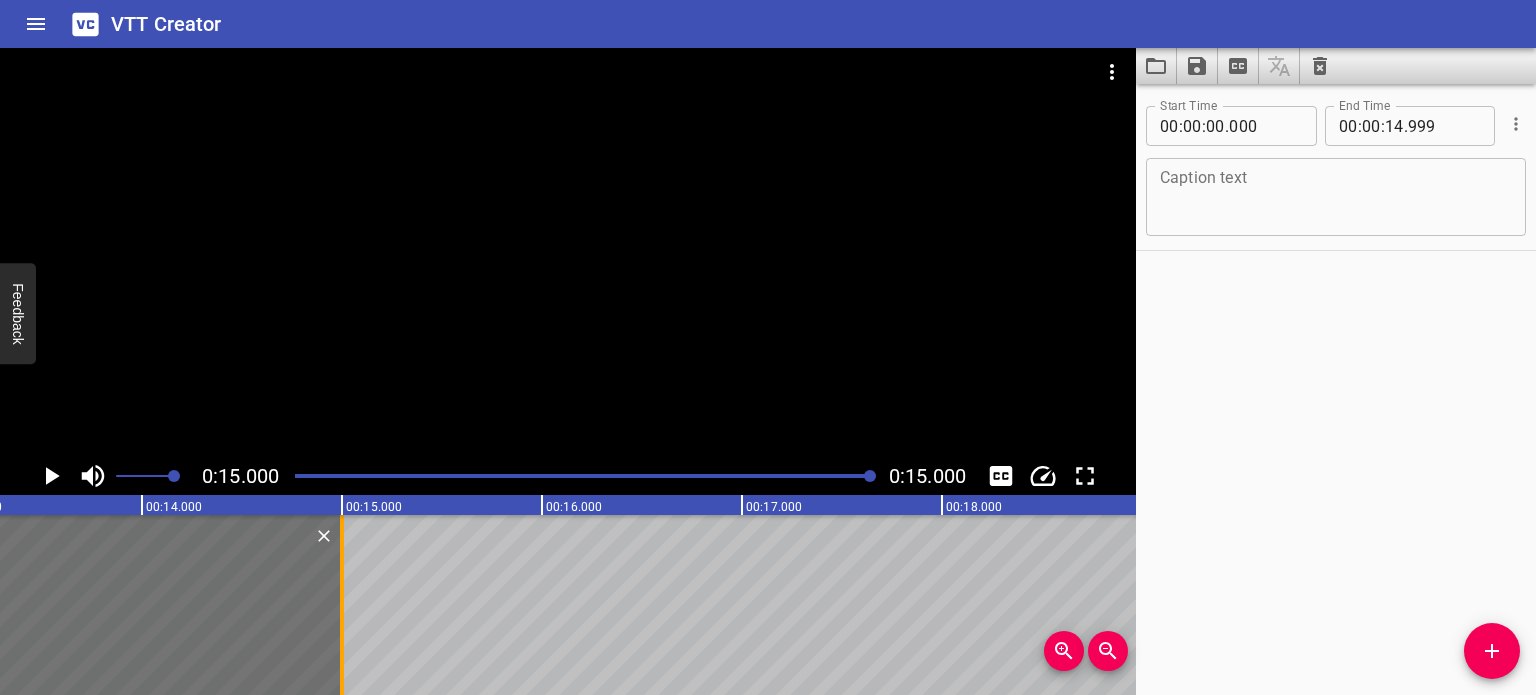 click at bounding box center (342, 605) 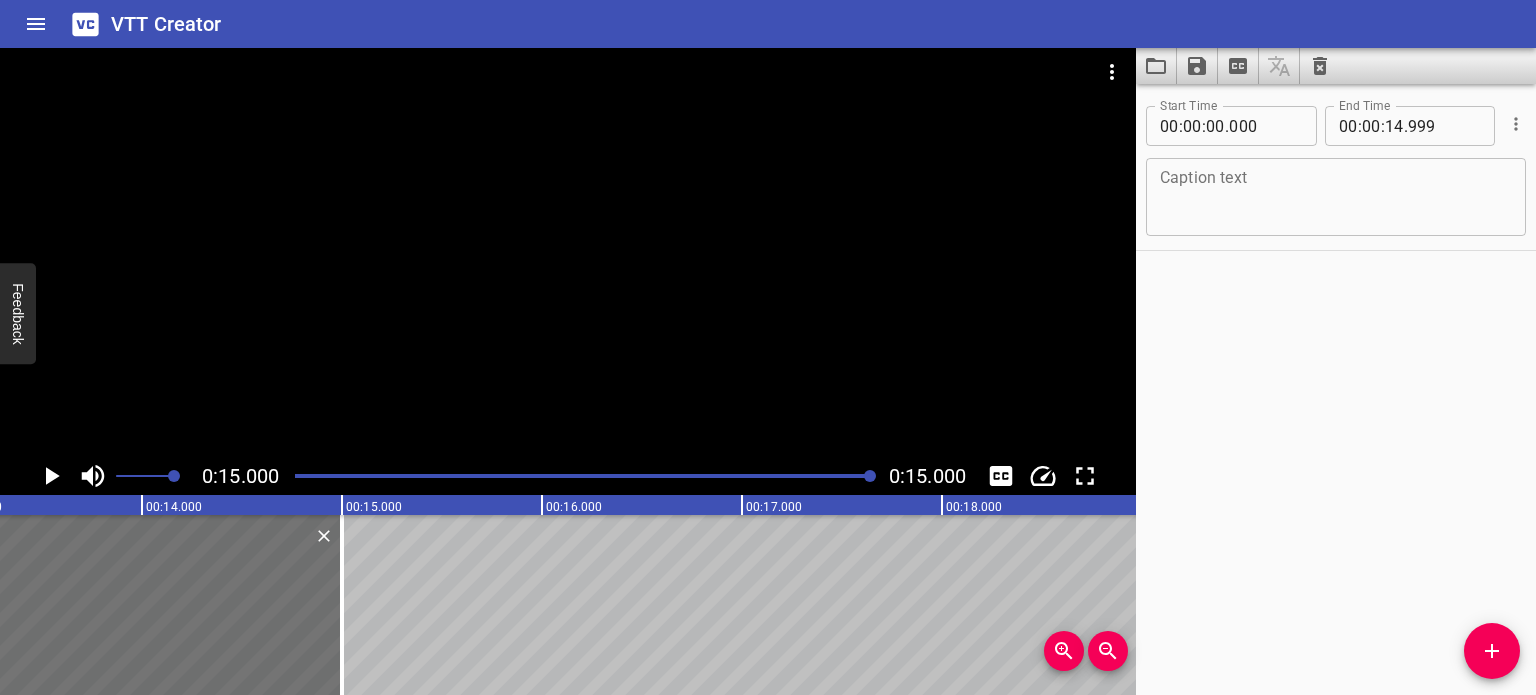 click on "Start Time 00 : 00 : 00 . 000 Start Time End Time 00 : 00 : 14 . 999 End Time Caption text Caption text" at bounding box center (1336, 389) 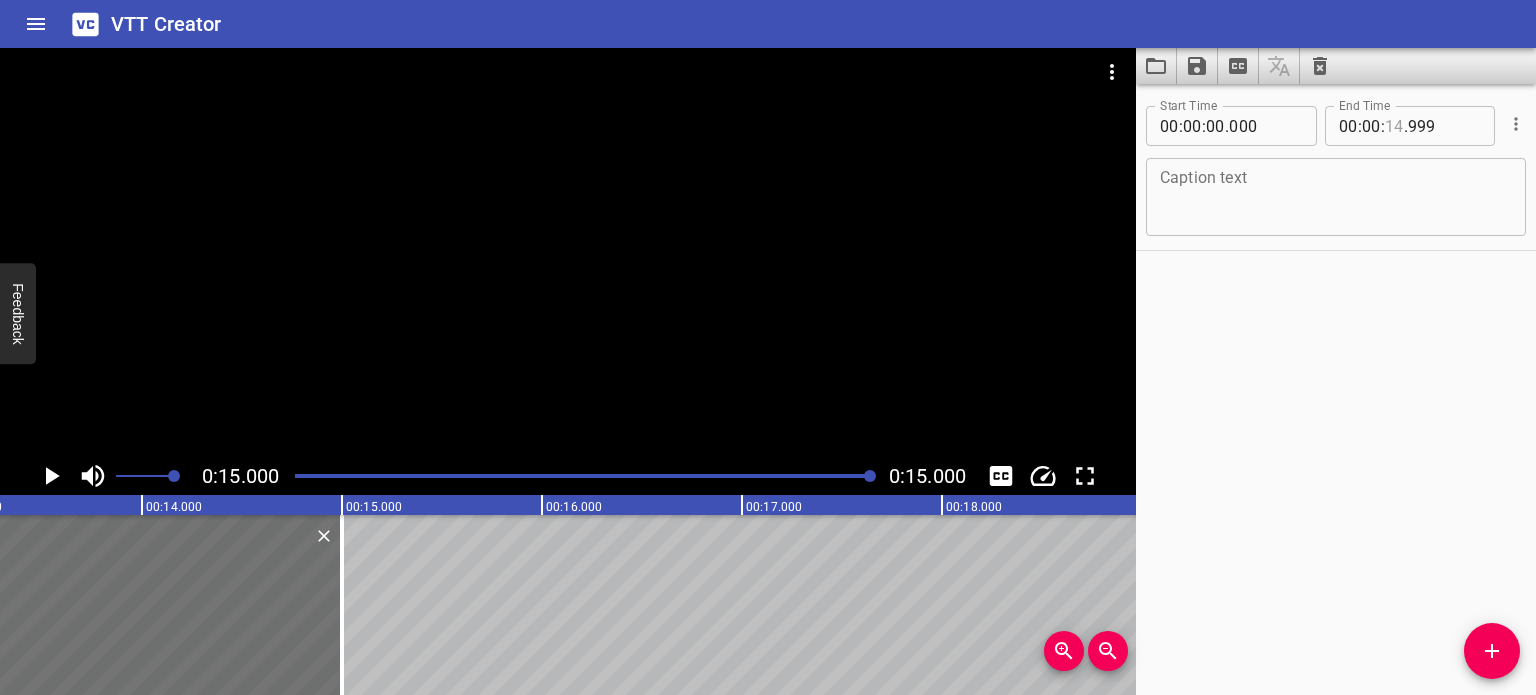 click at bounding box center (1394, 126) 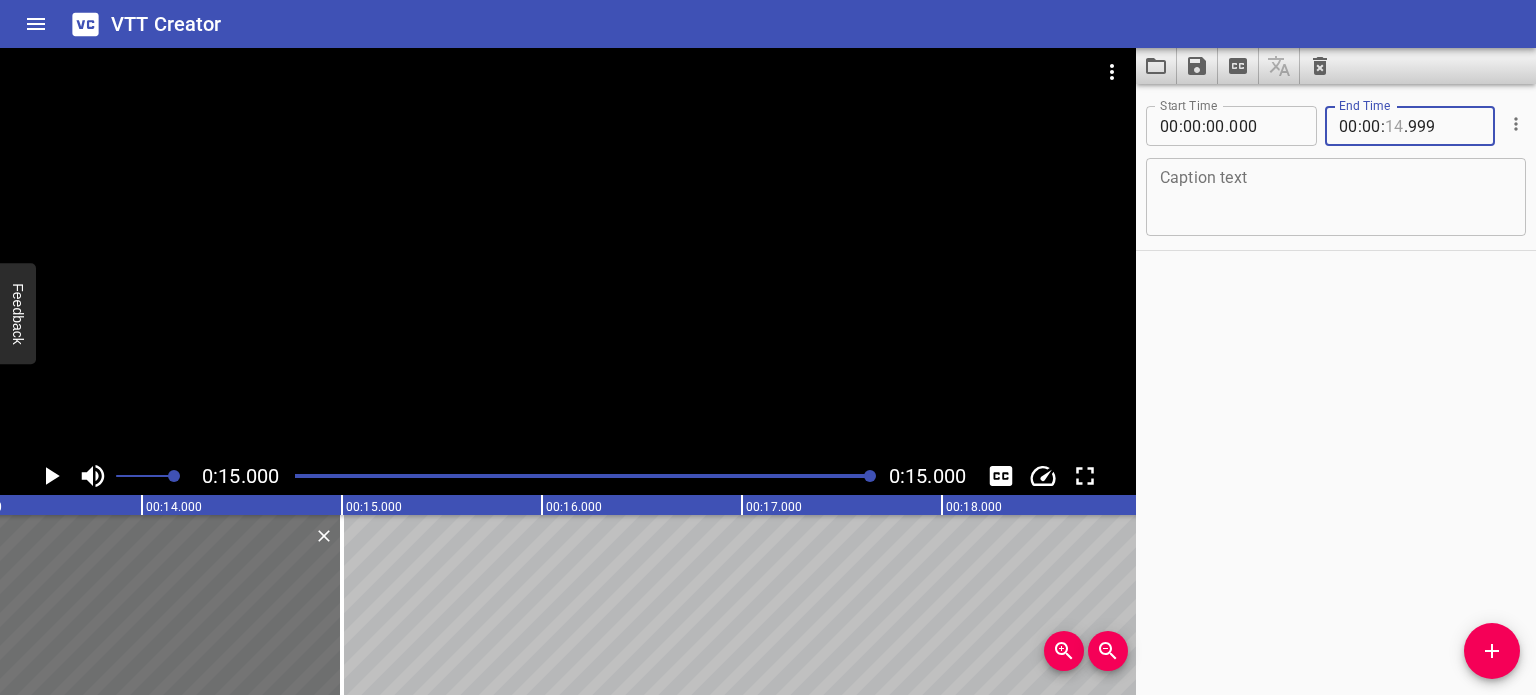 type on "4" 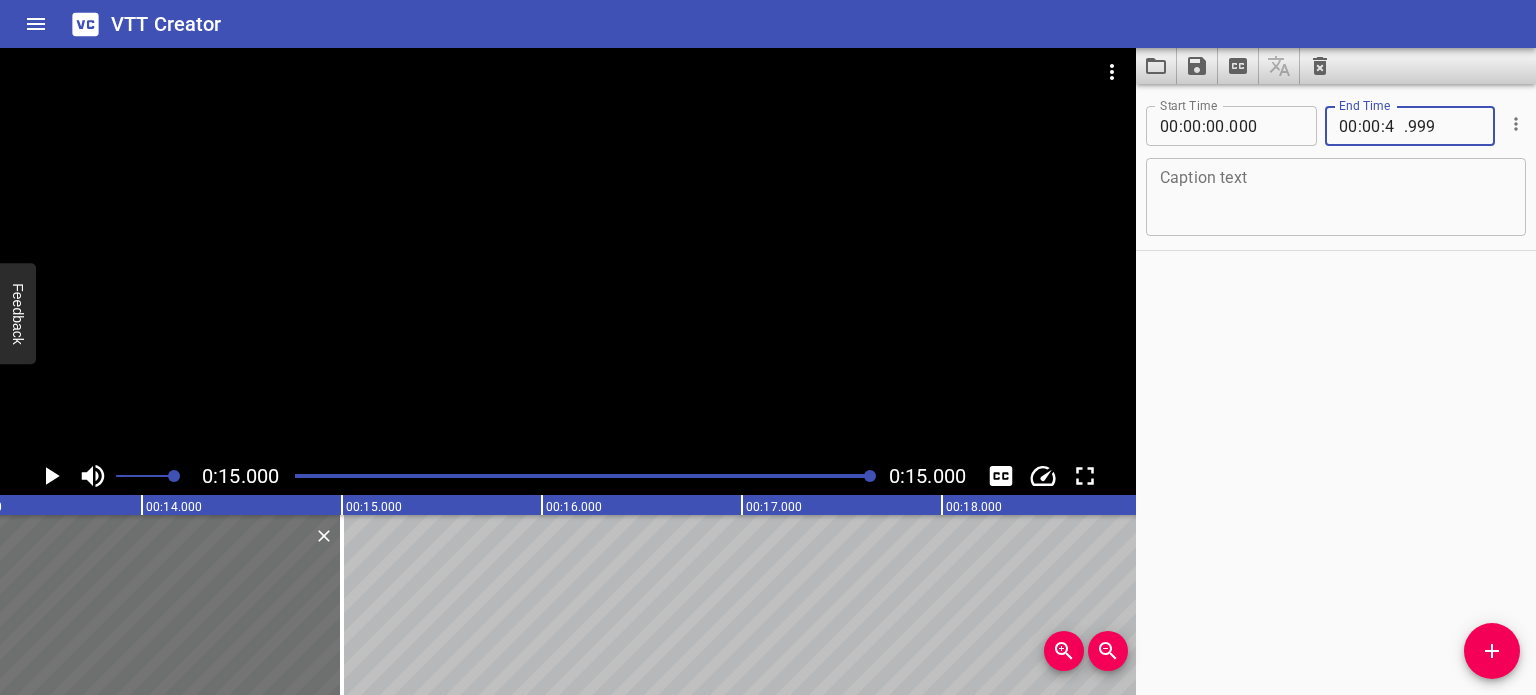 type 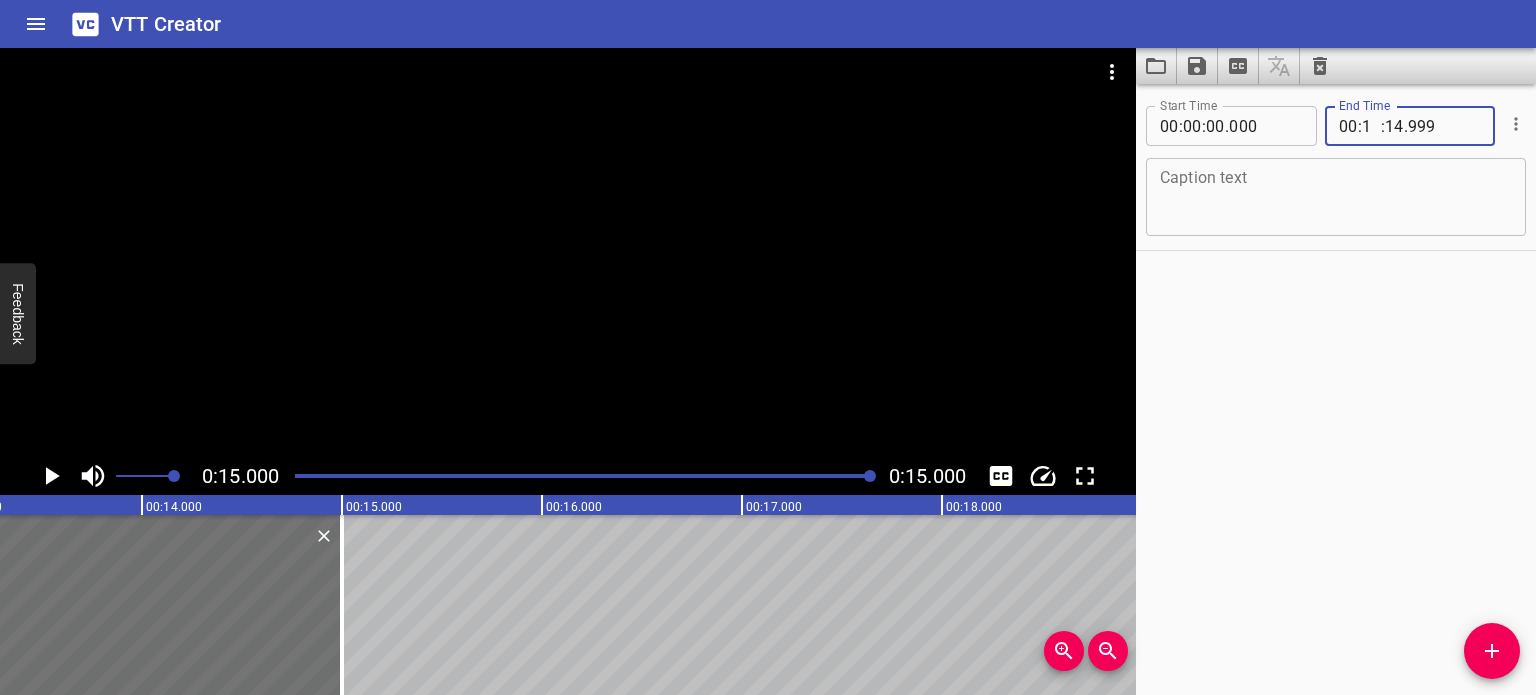 type on "15" 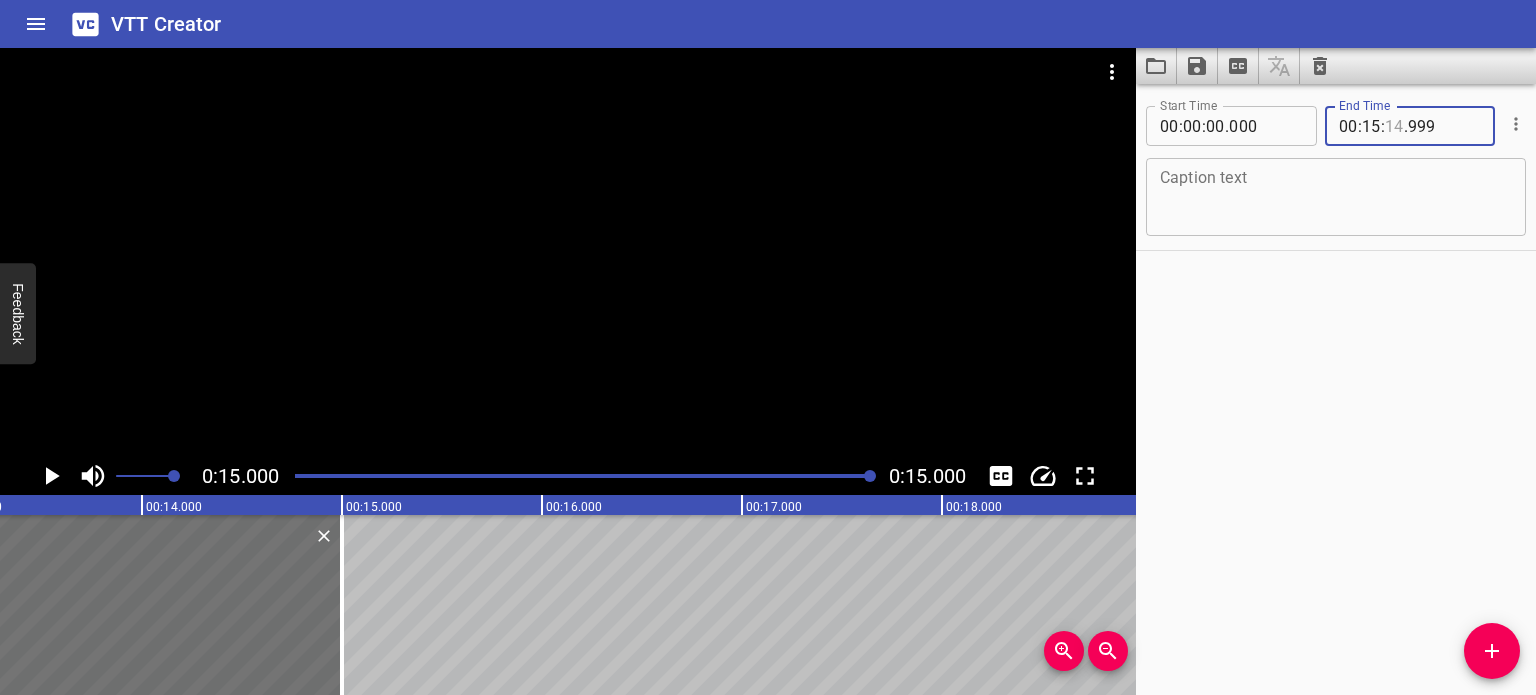 type on "14" 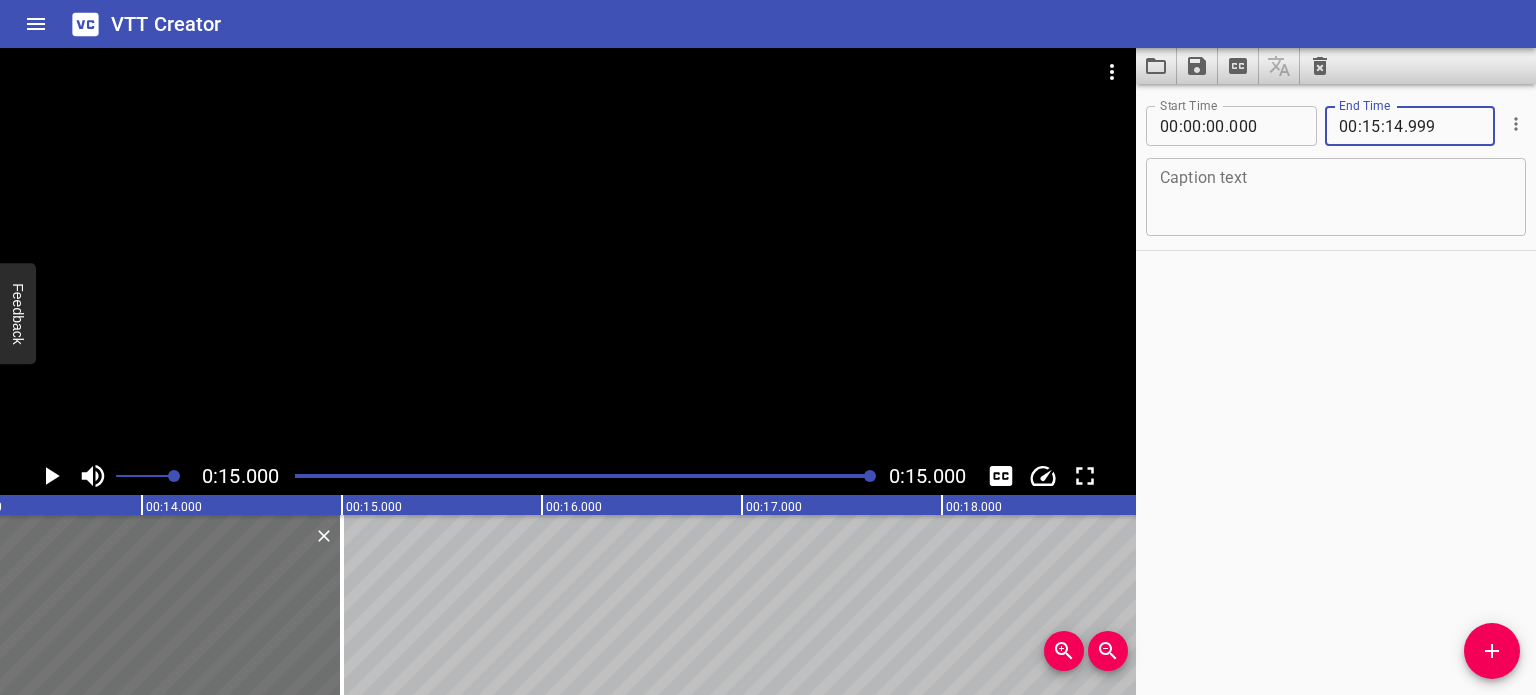 click on "." at bounding box center (1406, 126) 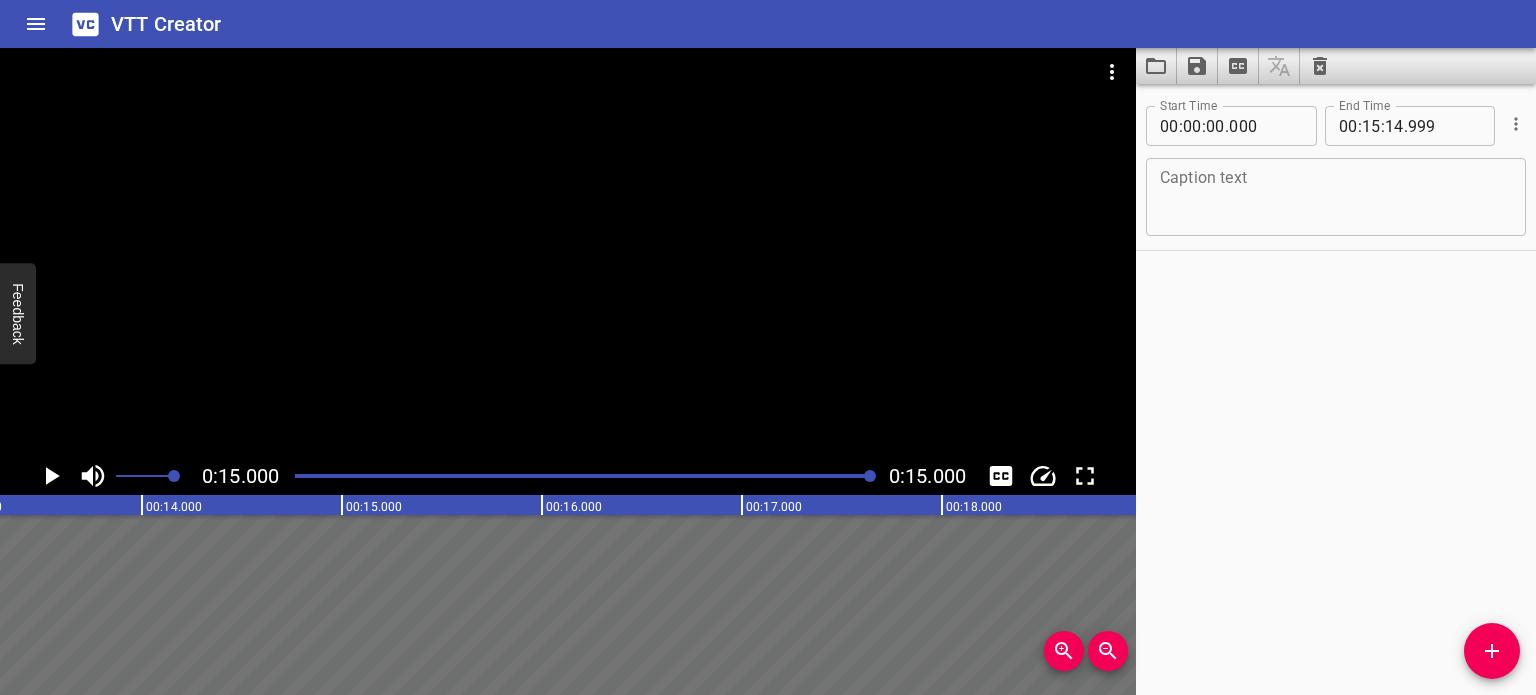 type 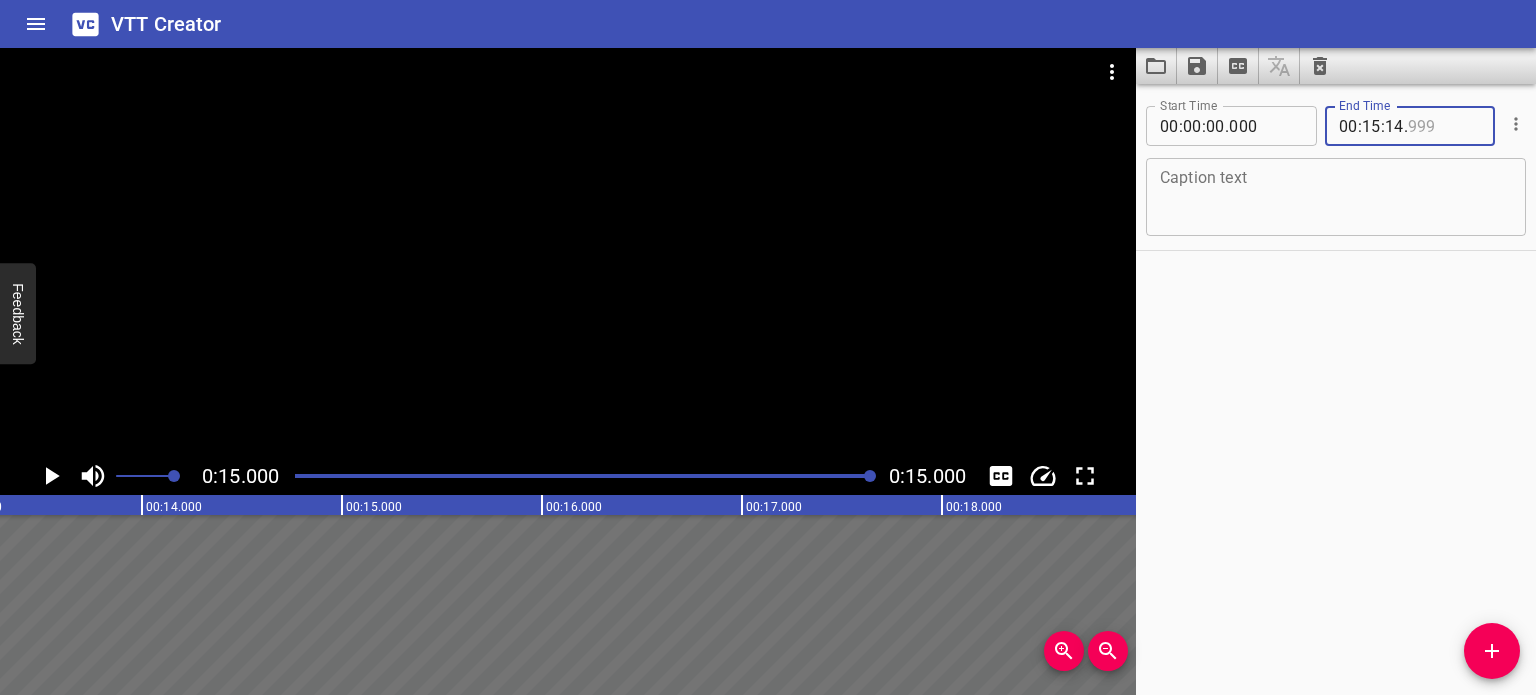drag, startPoint x: 1425, startPoint y: 134, endPoint x: 1365, endPoint y: 134, distance: 60 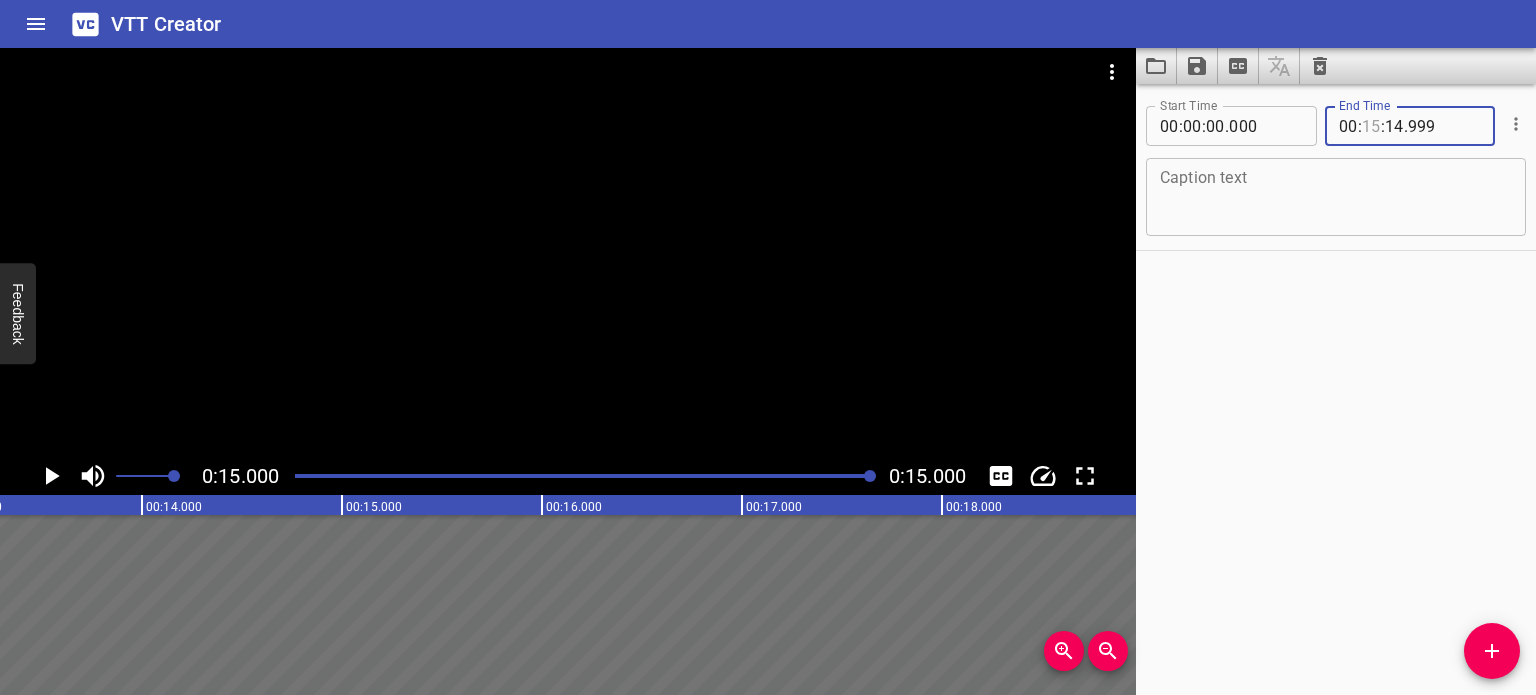 click at bounding box center (1371, 126) 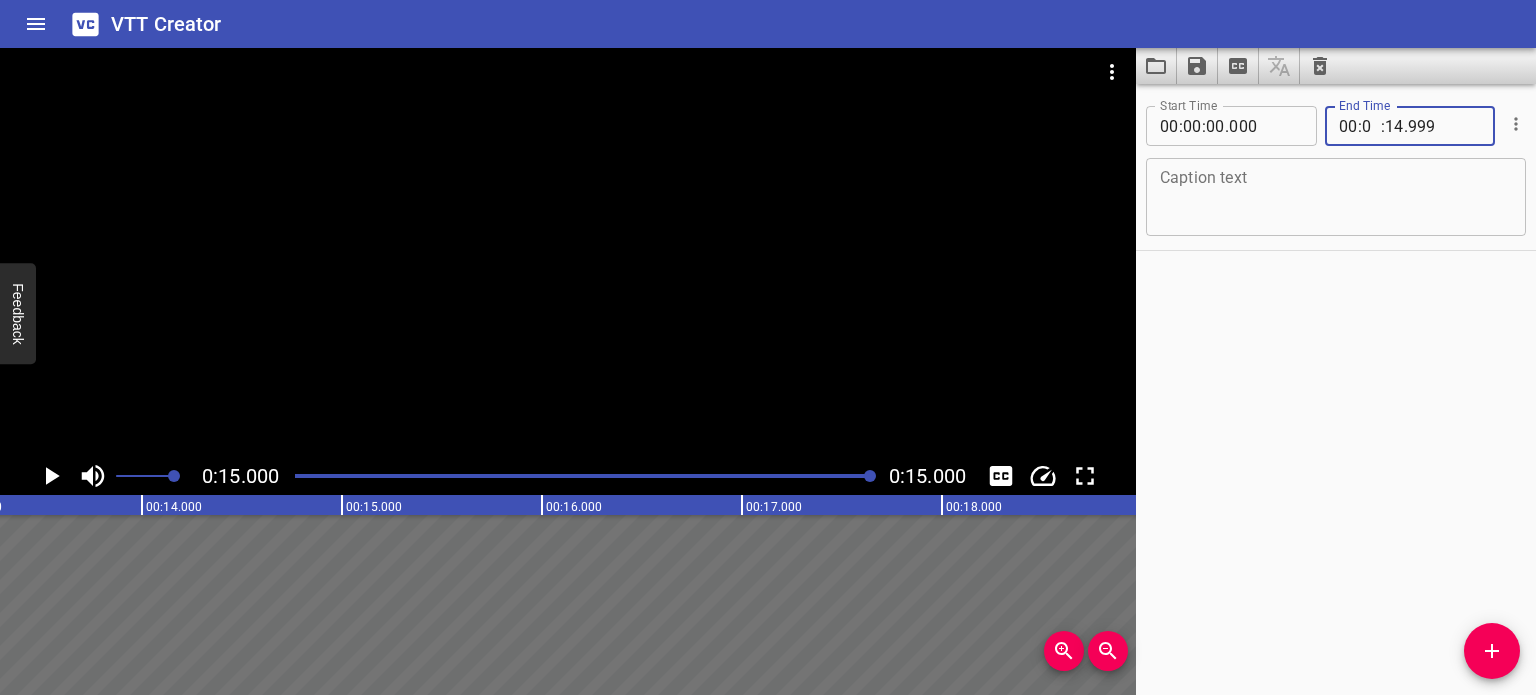 type on "00" 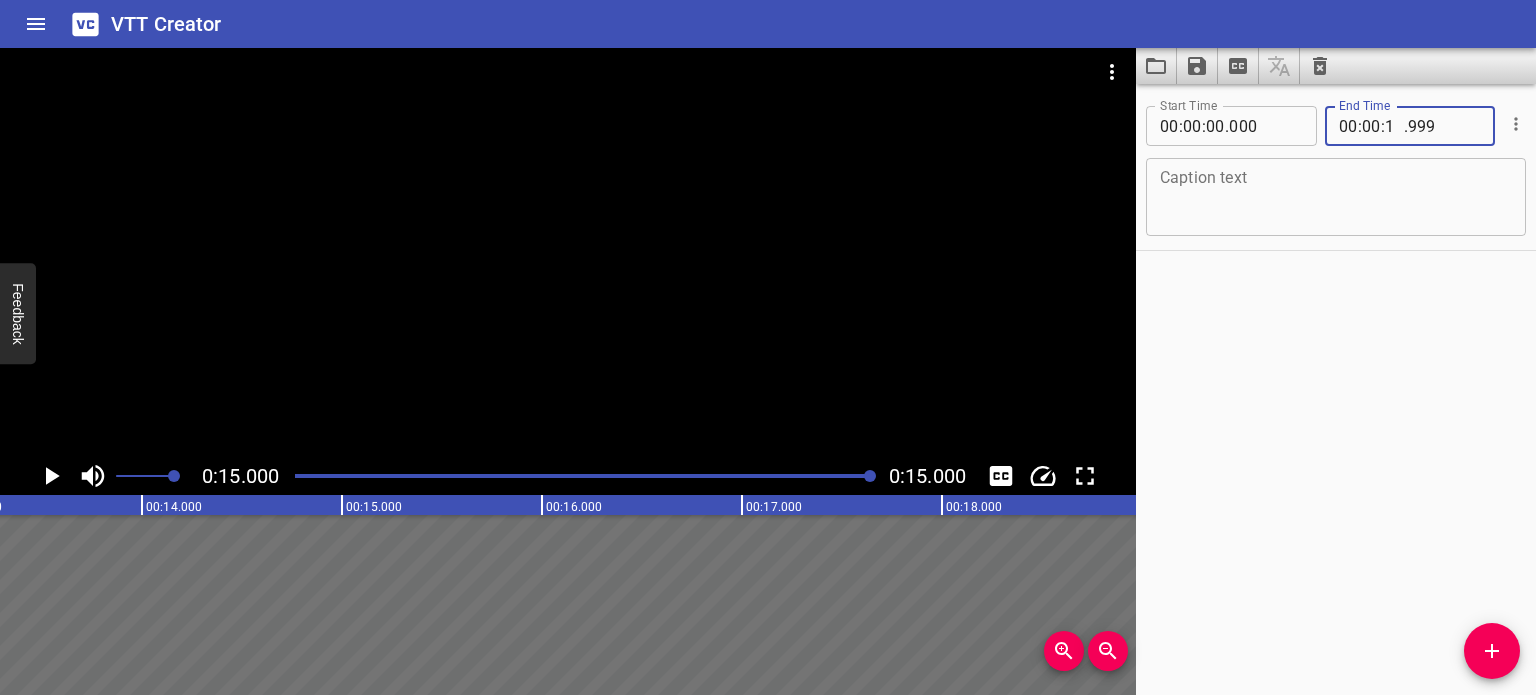 type on "15" 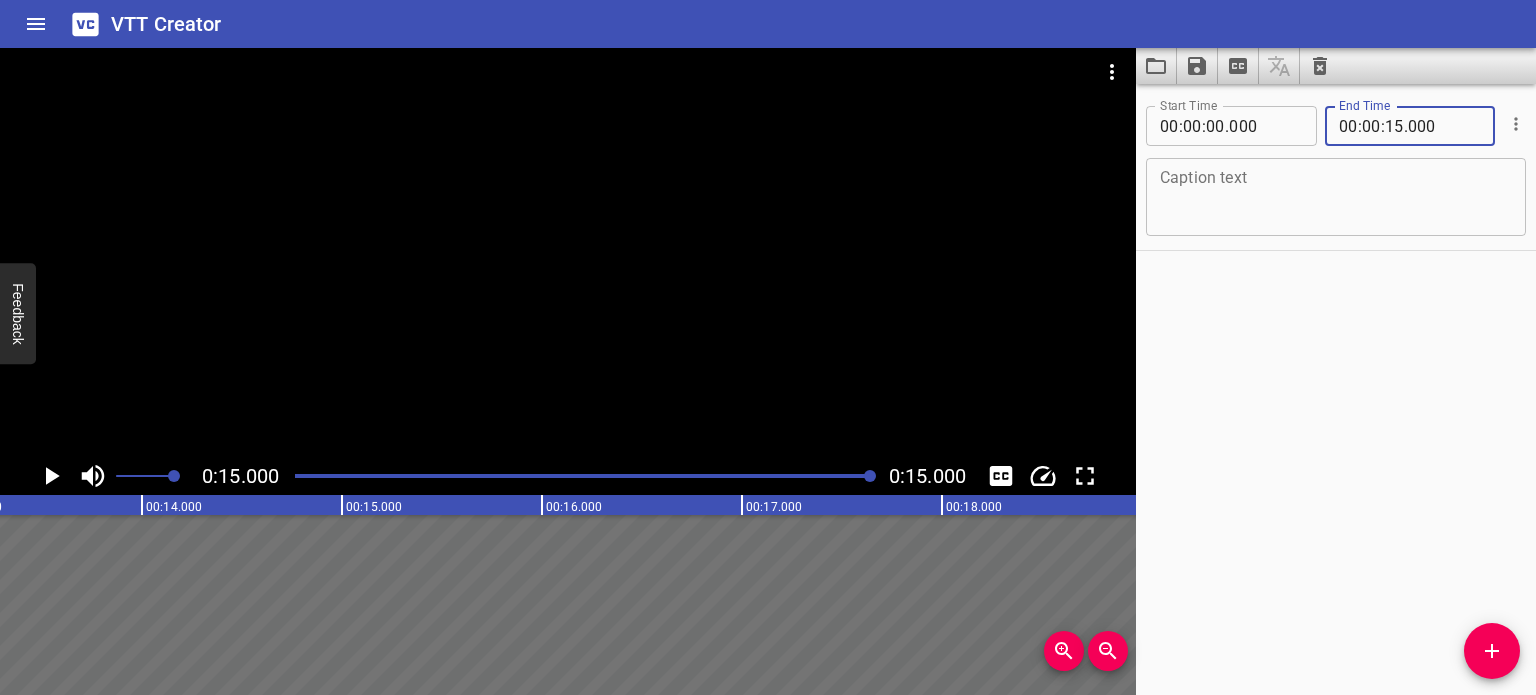 type on "000" 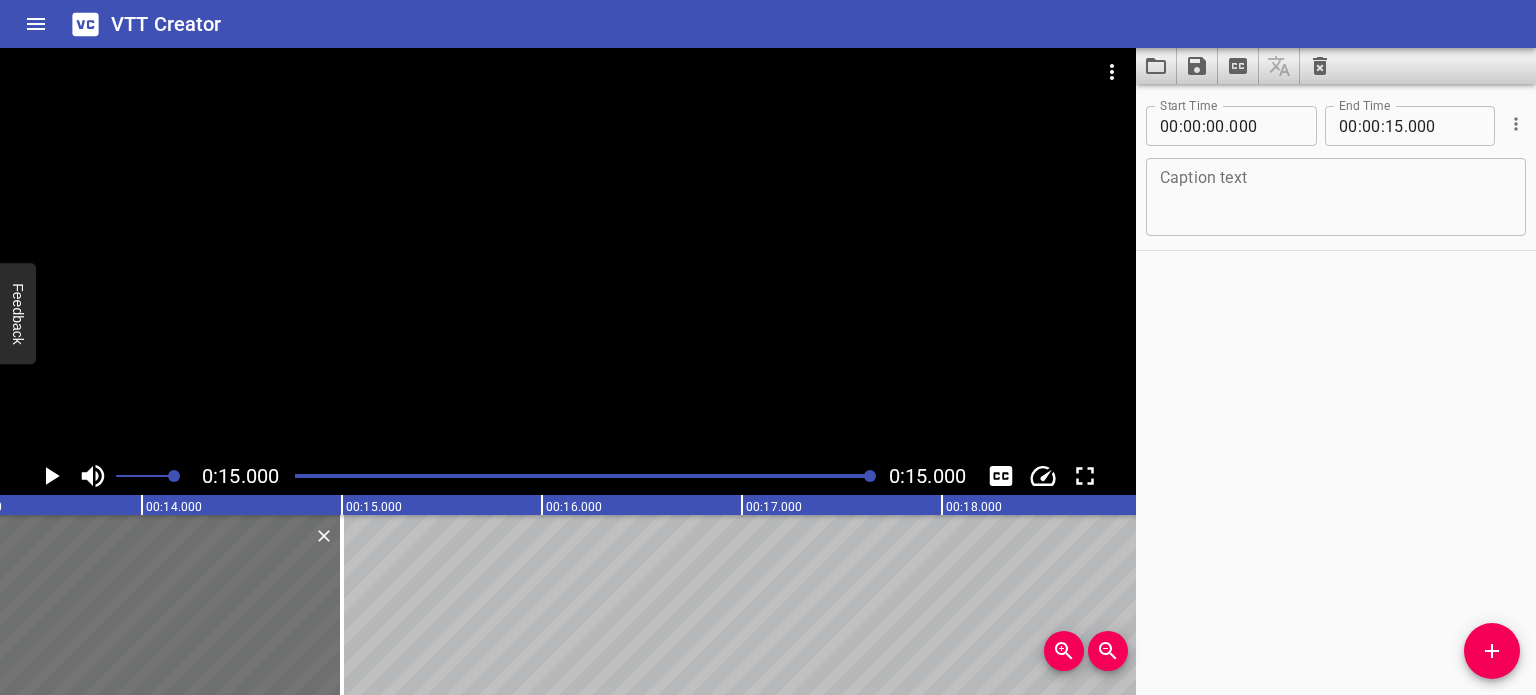 click on "Start Time 00 : 00 : 00 . 000 Start Time End Time 00 : 00 : 15 . 000 End Time Caption text Caption text" at bounding box center (1336, 389) 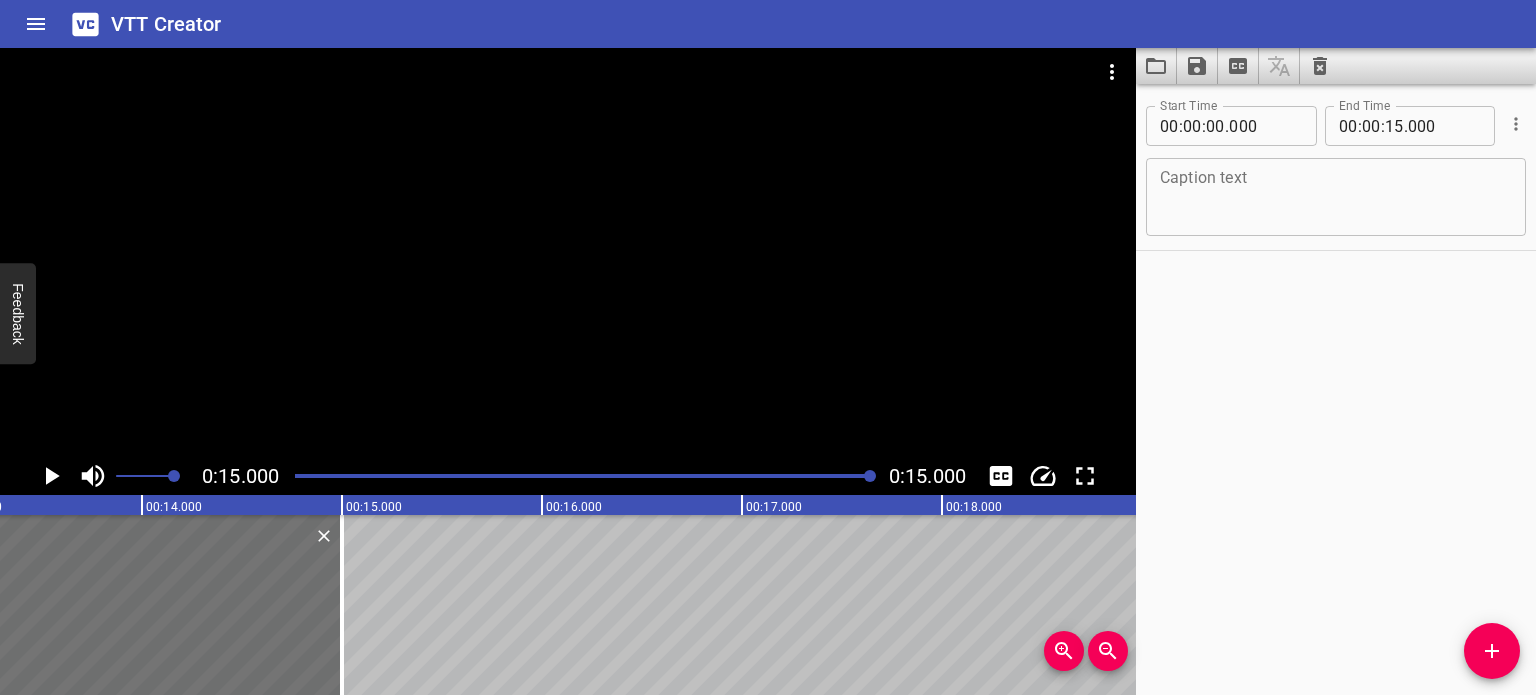 click at bounding box center [1336, 197] 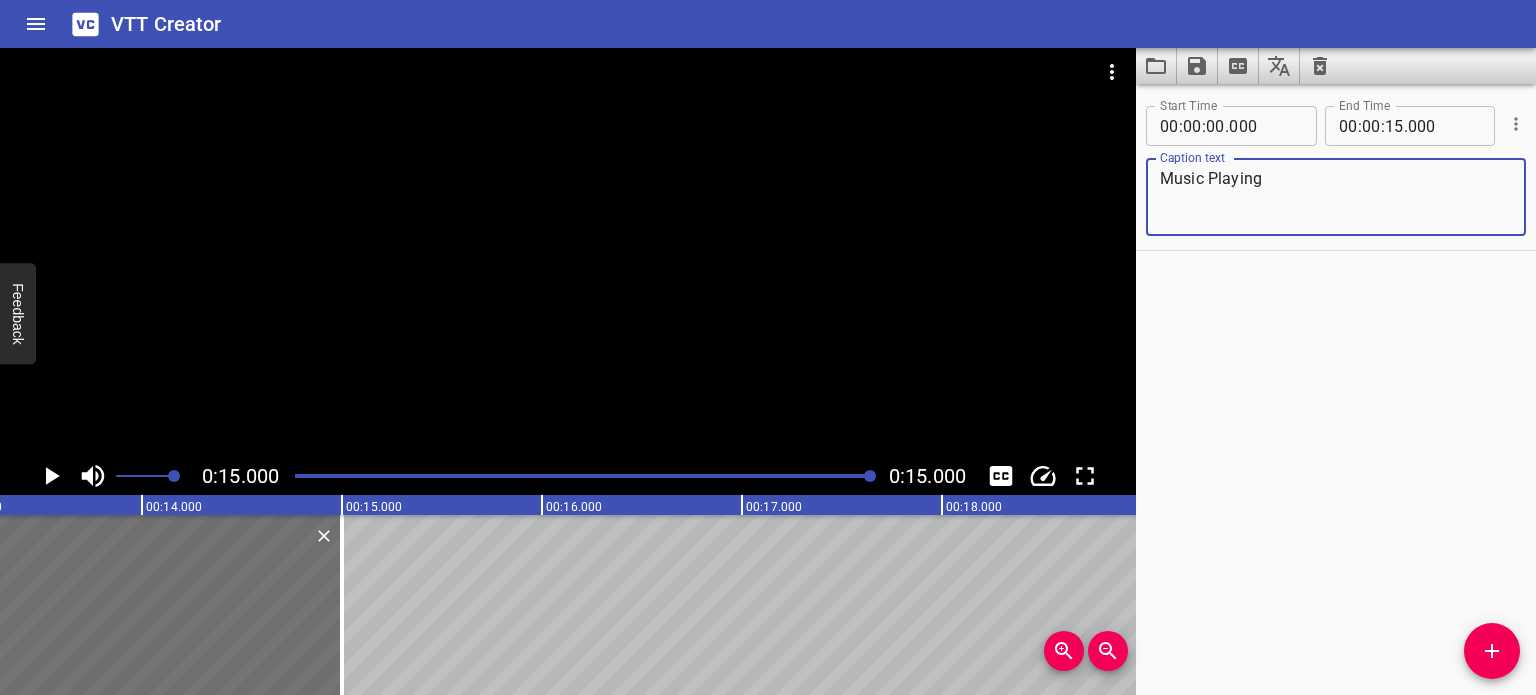 type on "Music Playing" 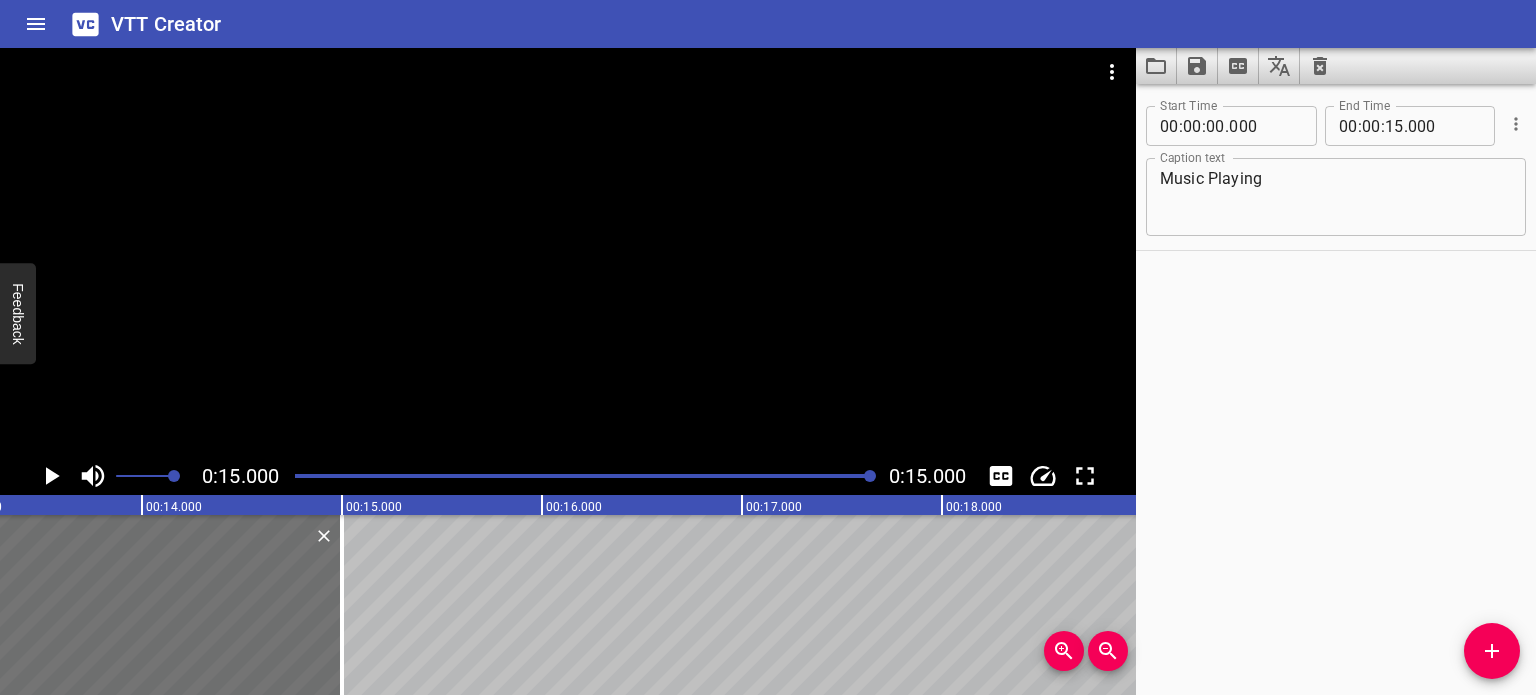 click at bounding box center (1156, 66) 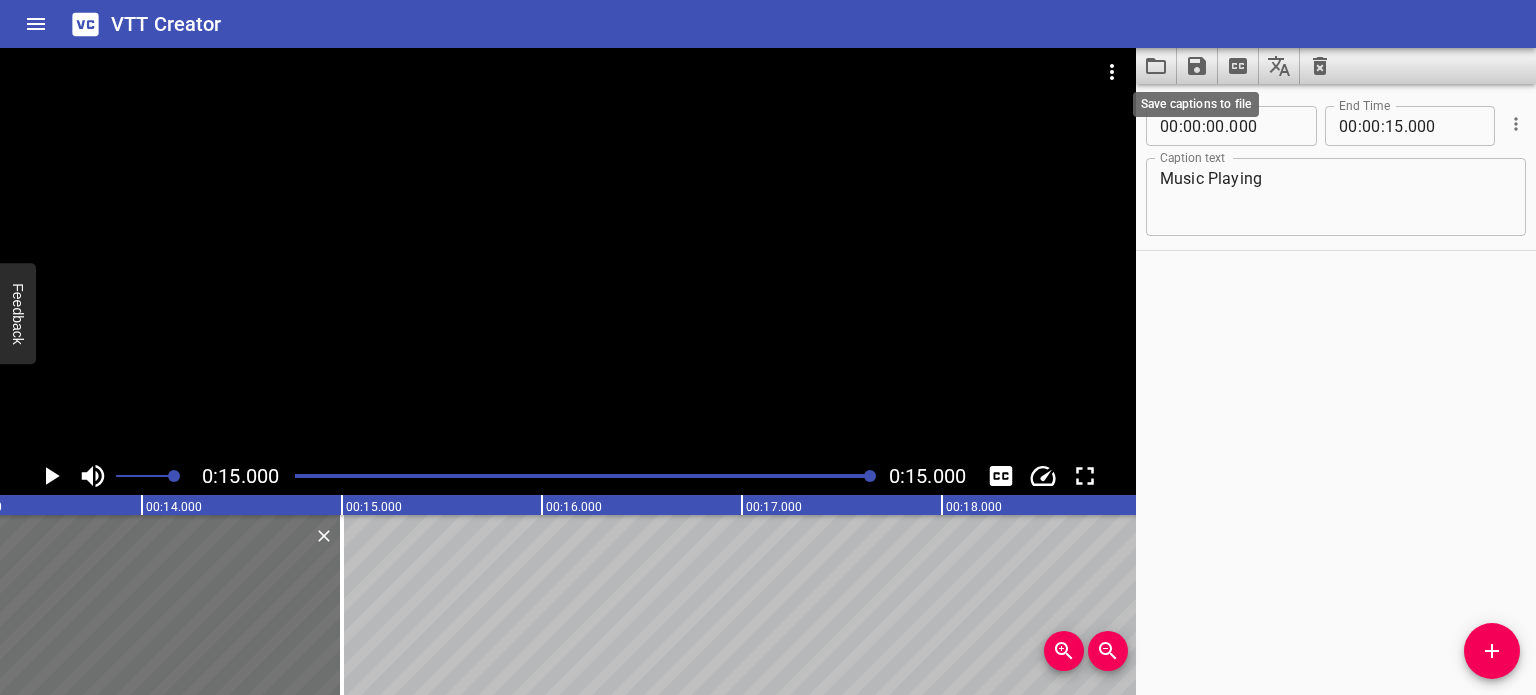 click 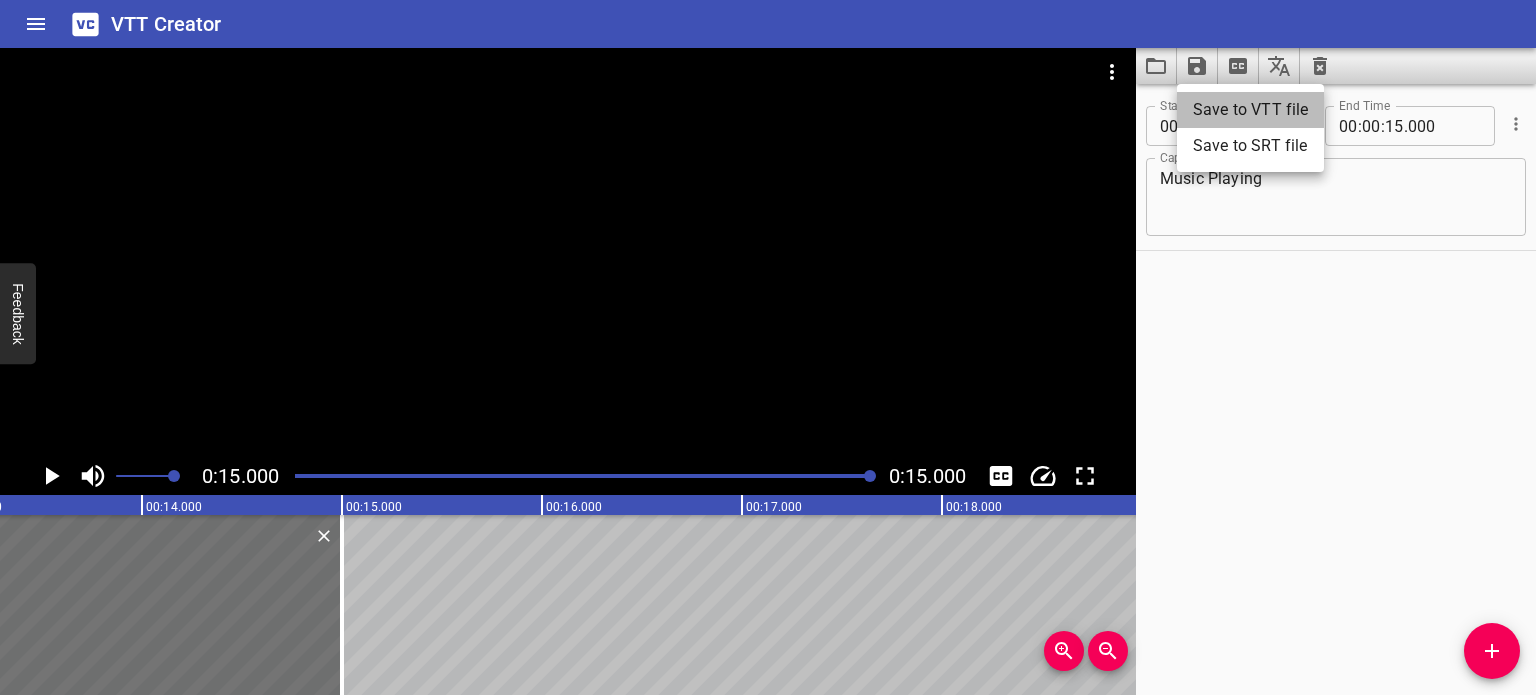 click on "Save to VTT file" at bounding box center [1250, 110] 